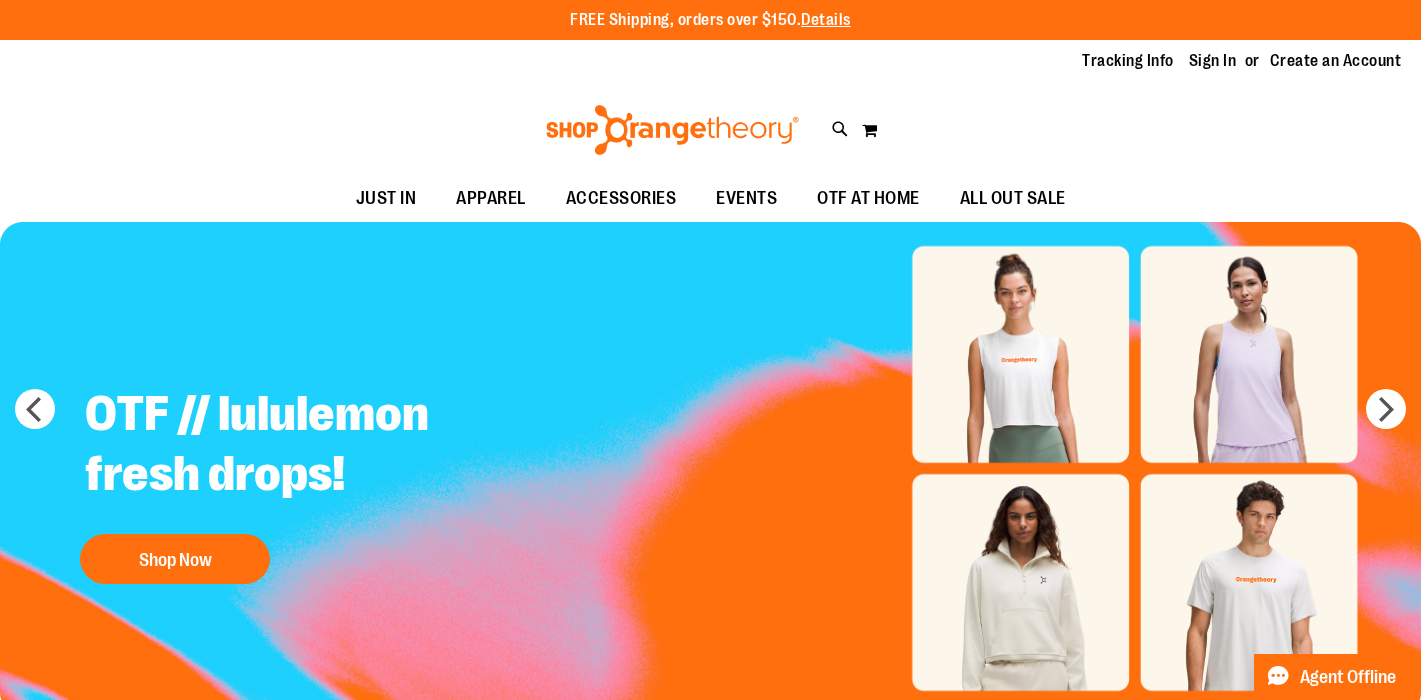 scroll, scrollTop: 0, scrollLeft: 0, axis: both 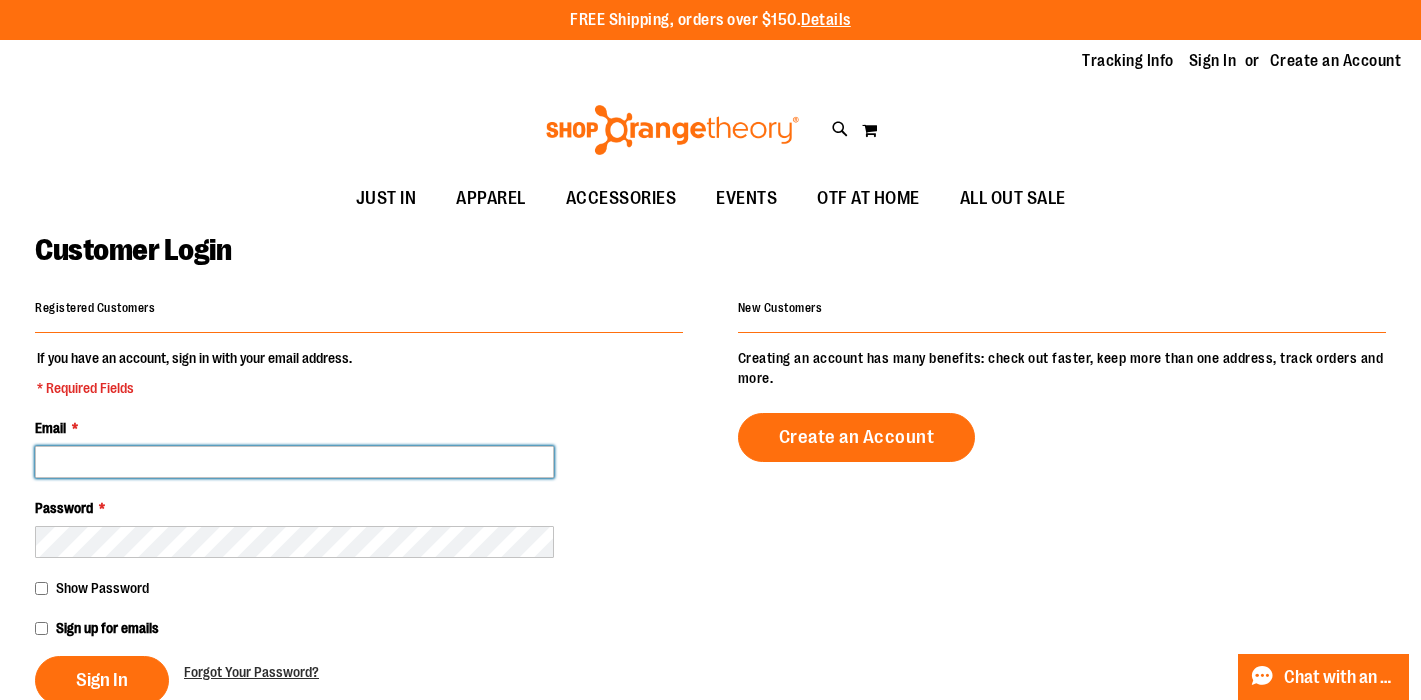 click on "Email *" at bounding box center (294, 462) 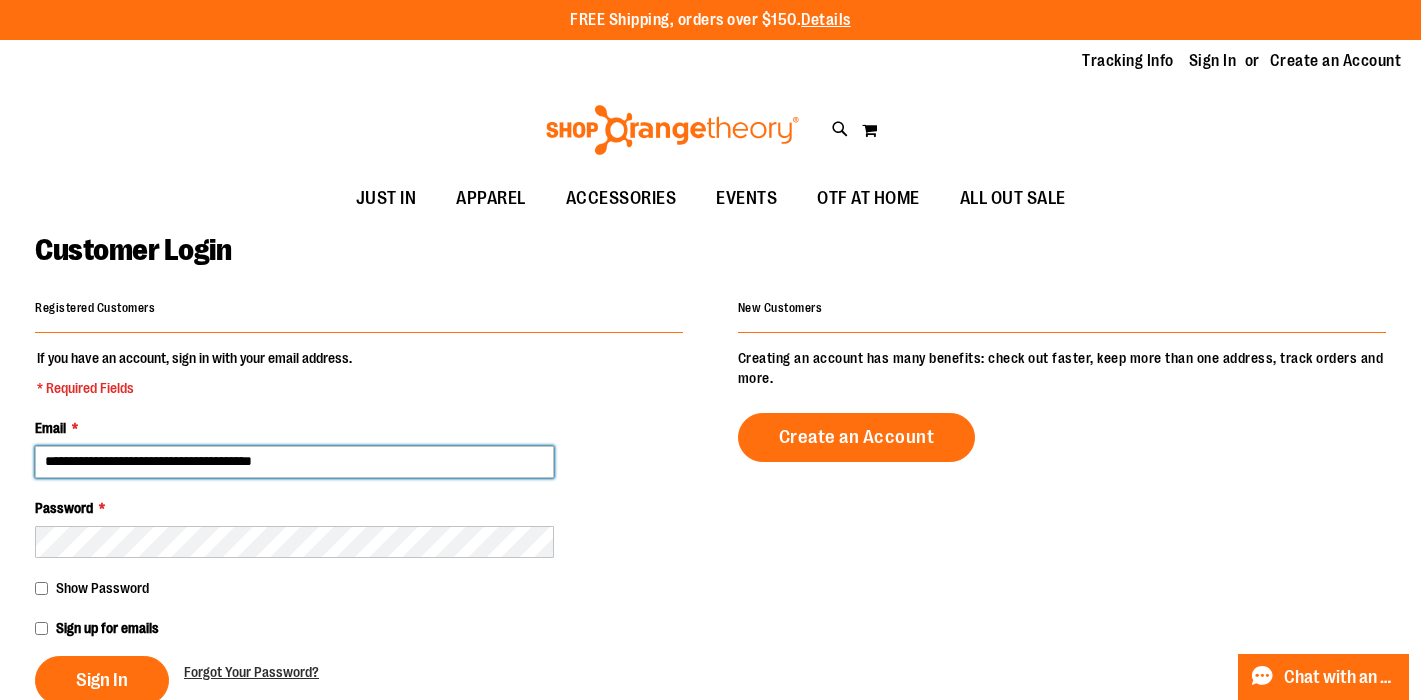 type on "**********" 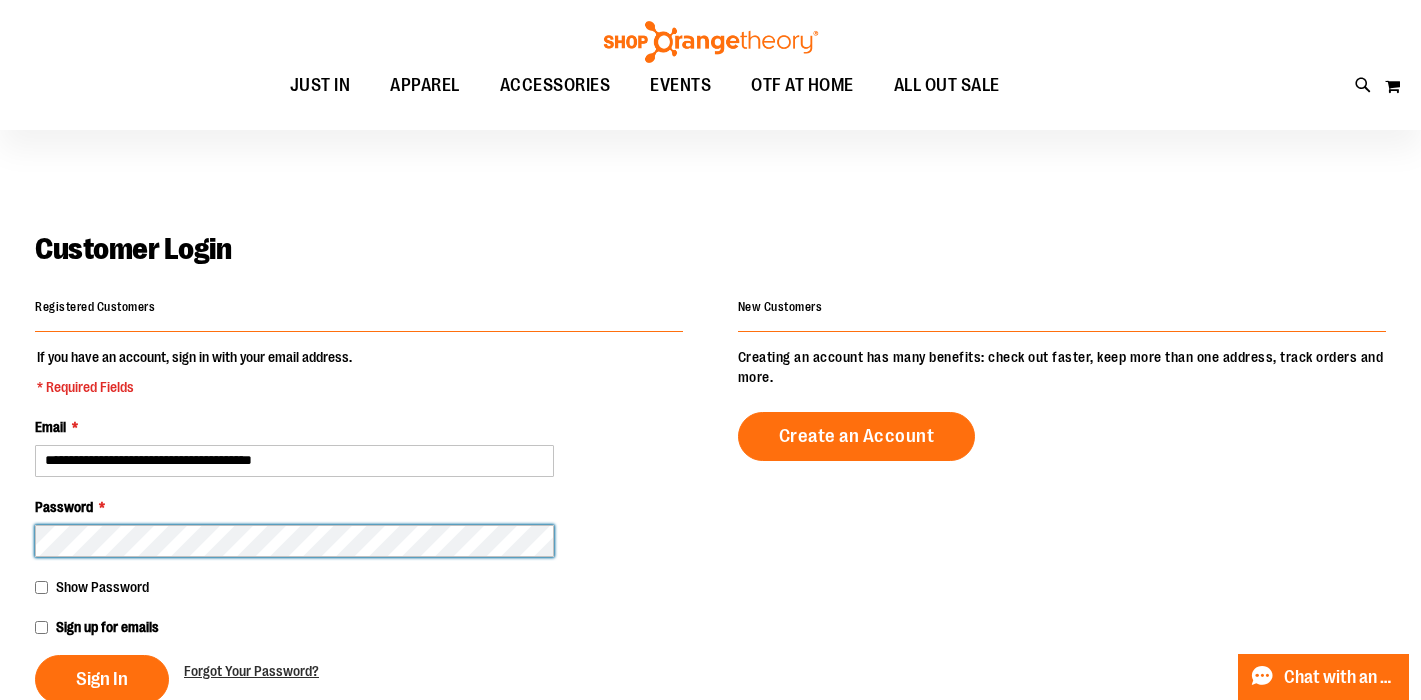 scroll, scrollTop: 72, scrollLeft: 0, axis: vertical 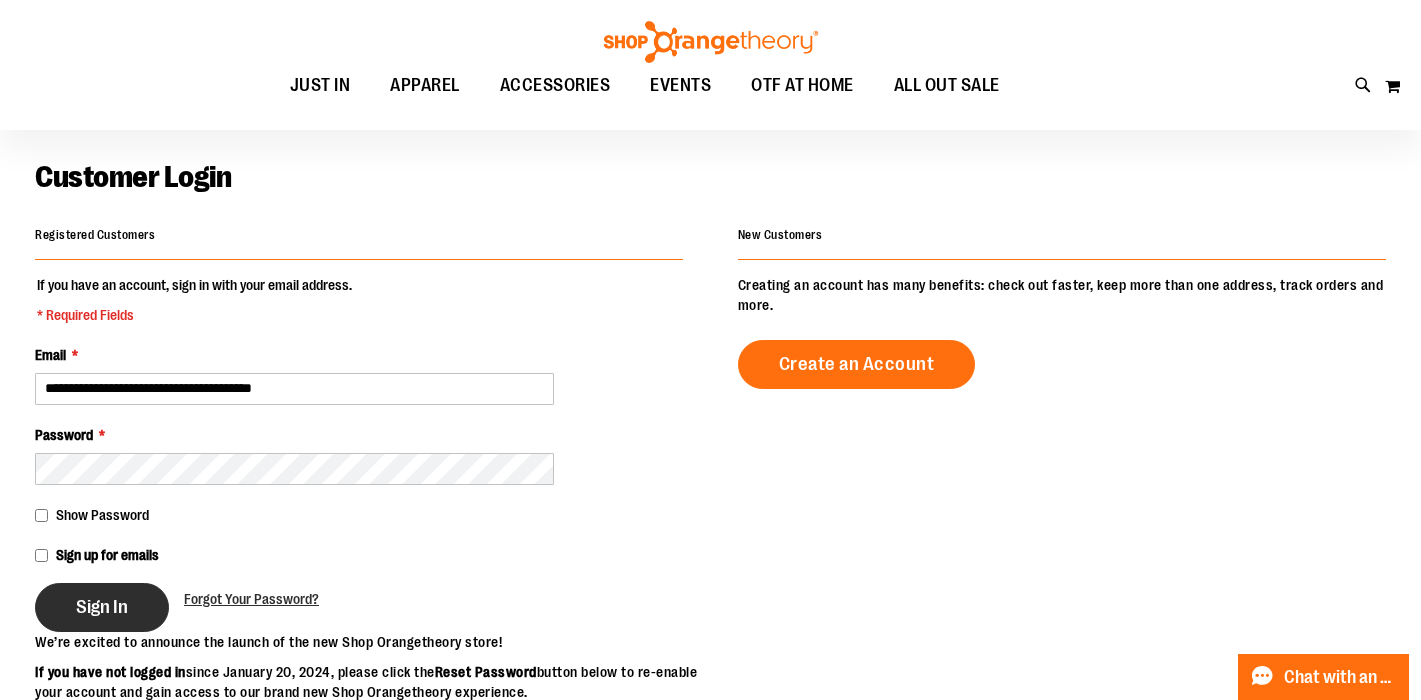 click on "Sign In" at bounding box center [102, 607] 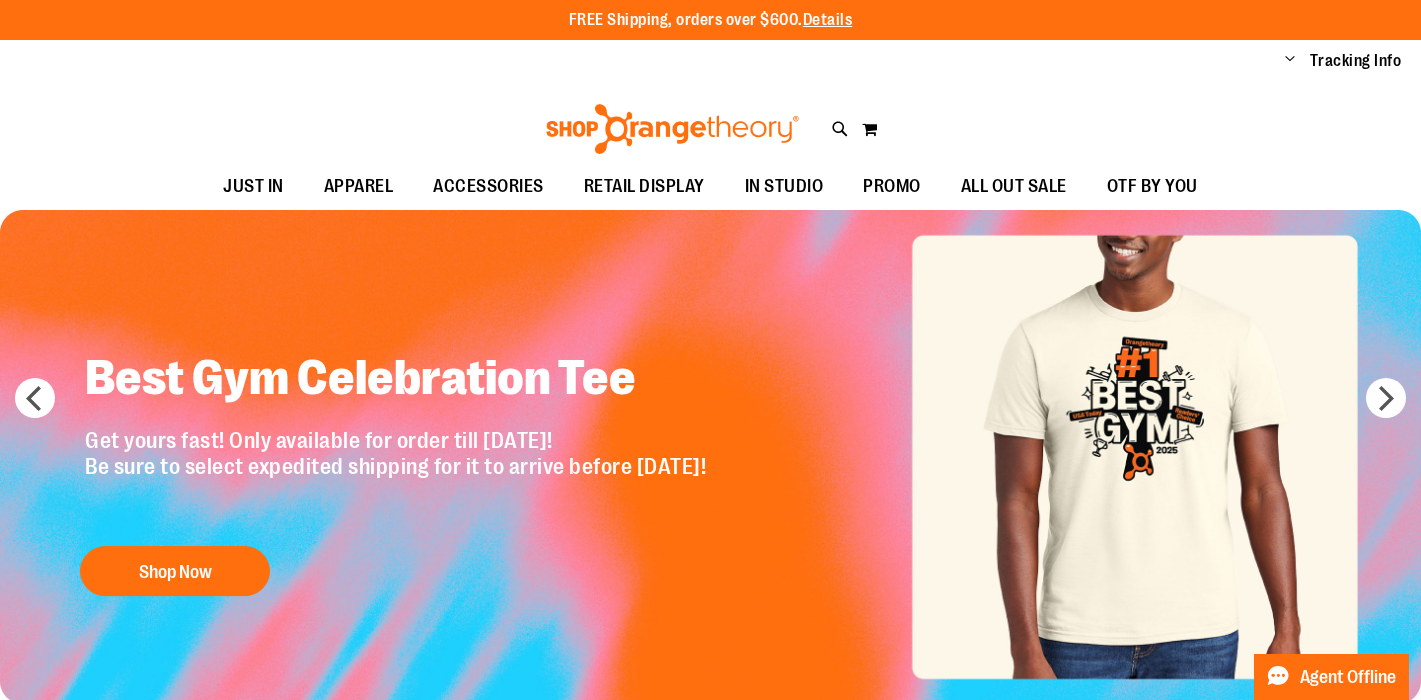 scroll, scrollTop: 0, scrollLeft: 0, axis: both 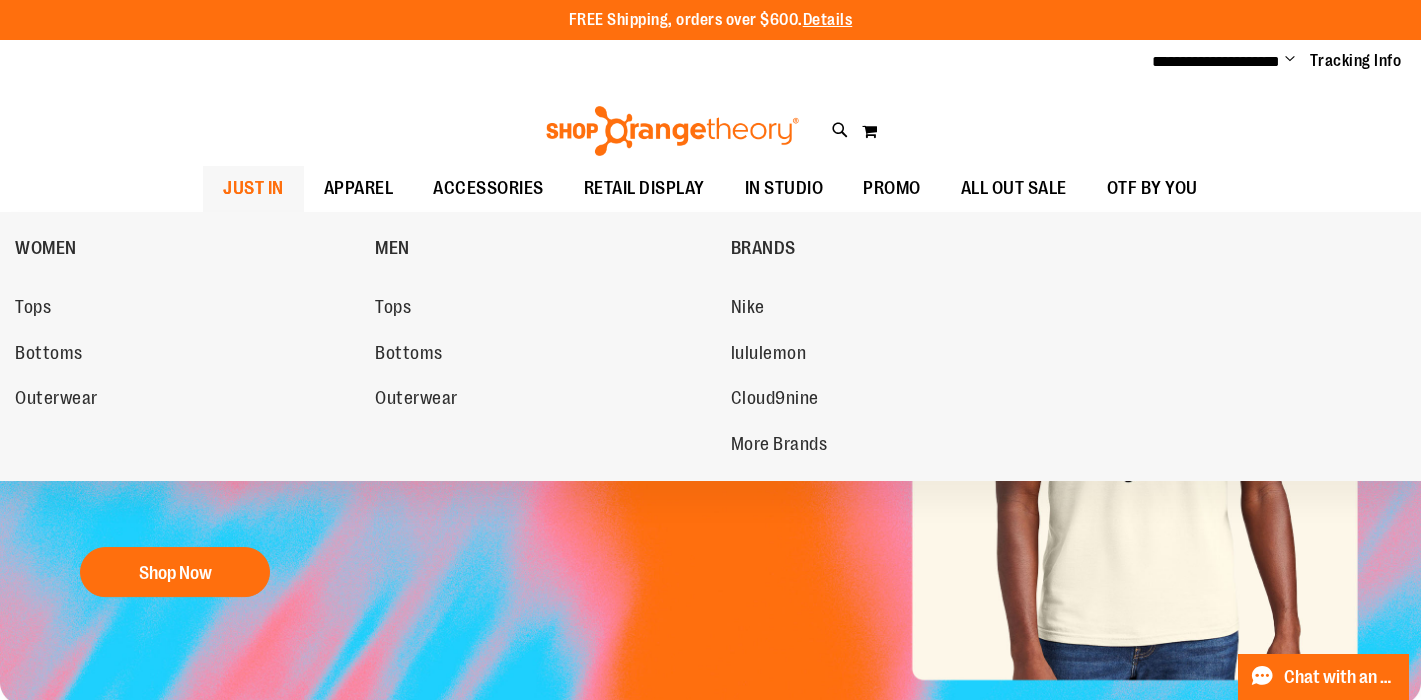 click on "JUST IN" at bounding box center [253, 188] 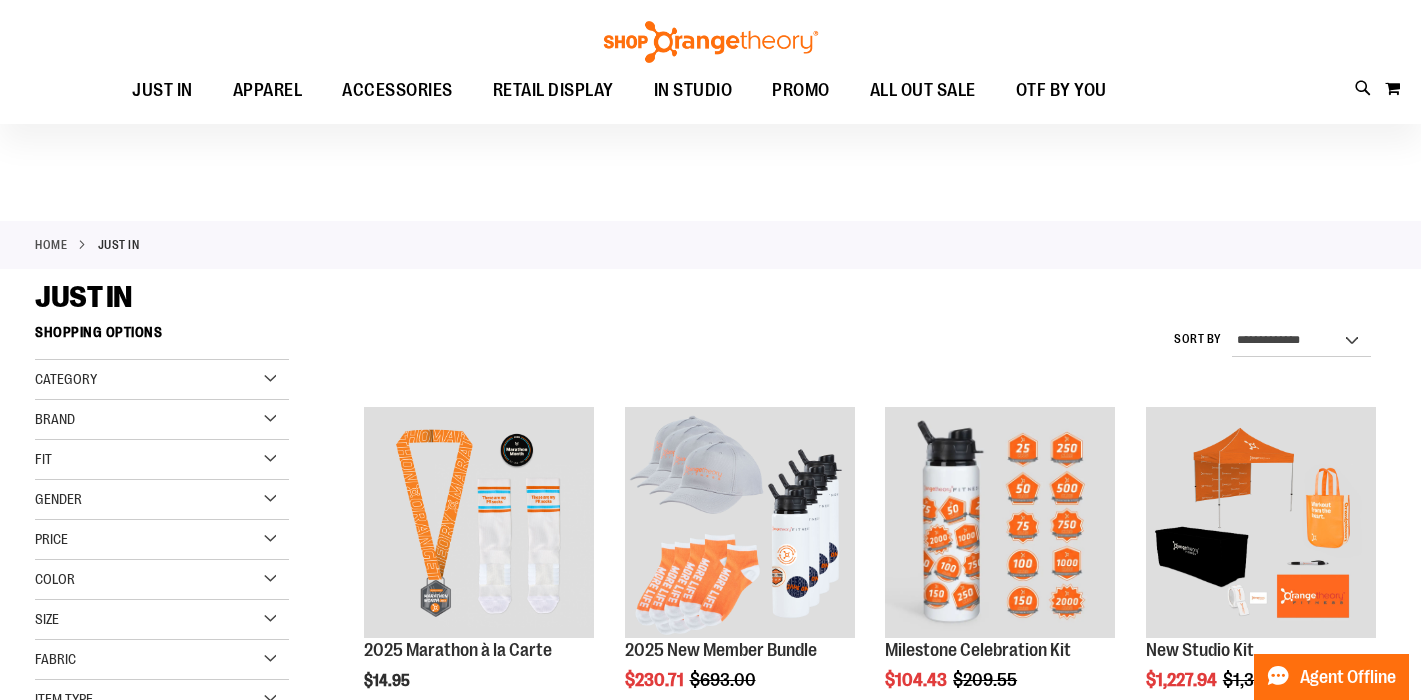 scroll, scrollTop: 356, scrollLeft: 0, axis: vertical 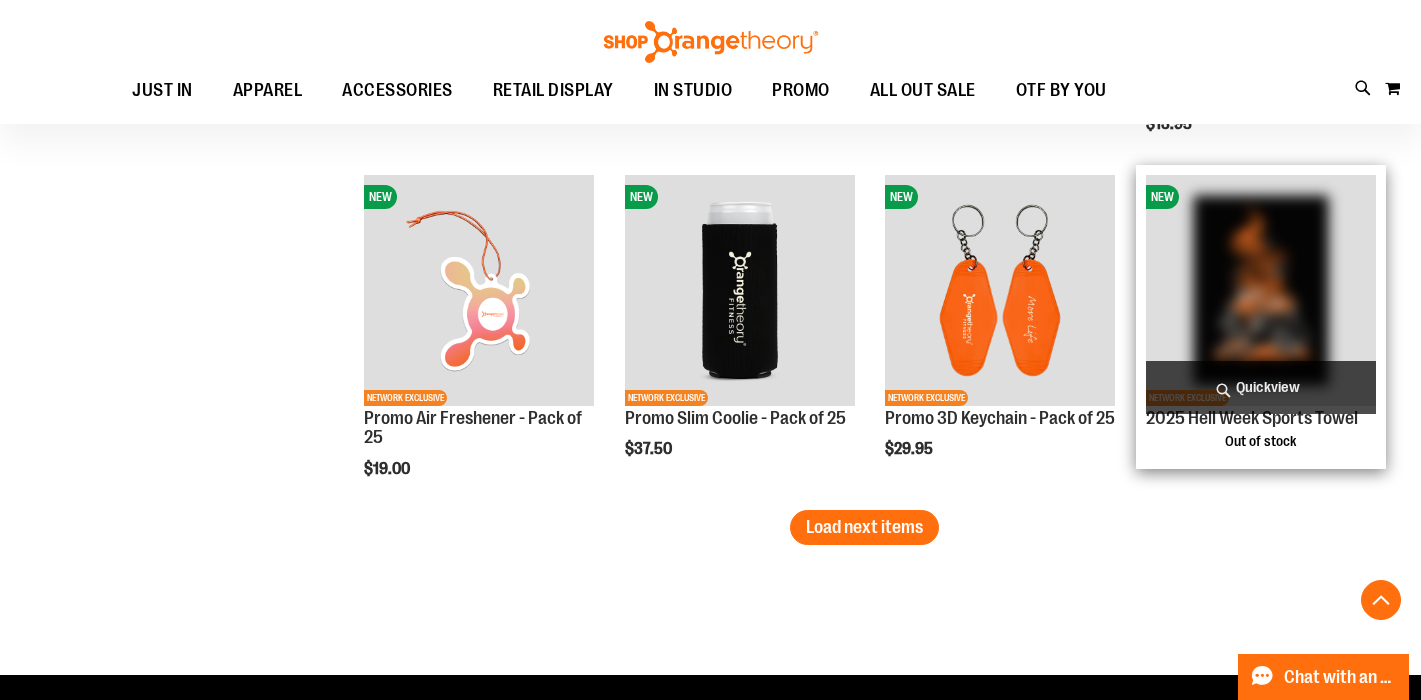 click on "Quickview" at bounding box center [1261, 387] 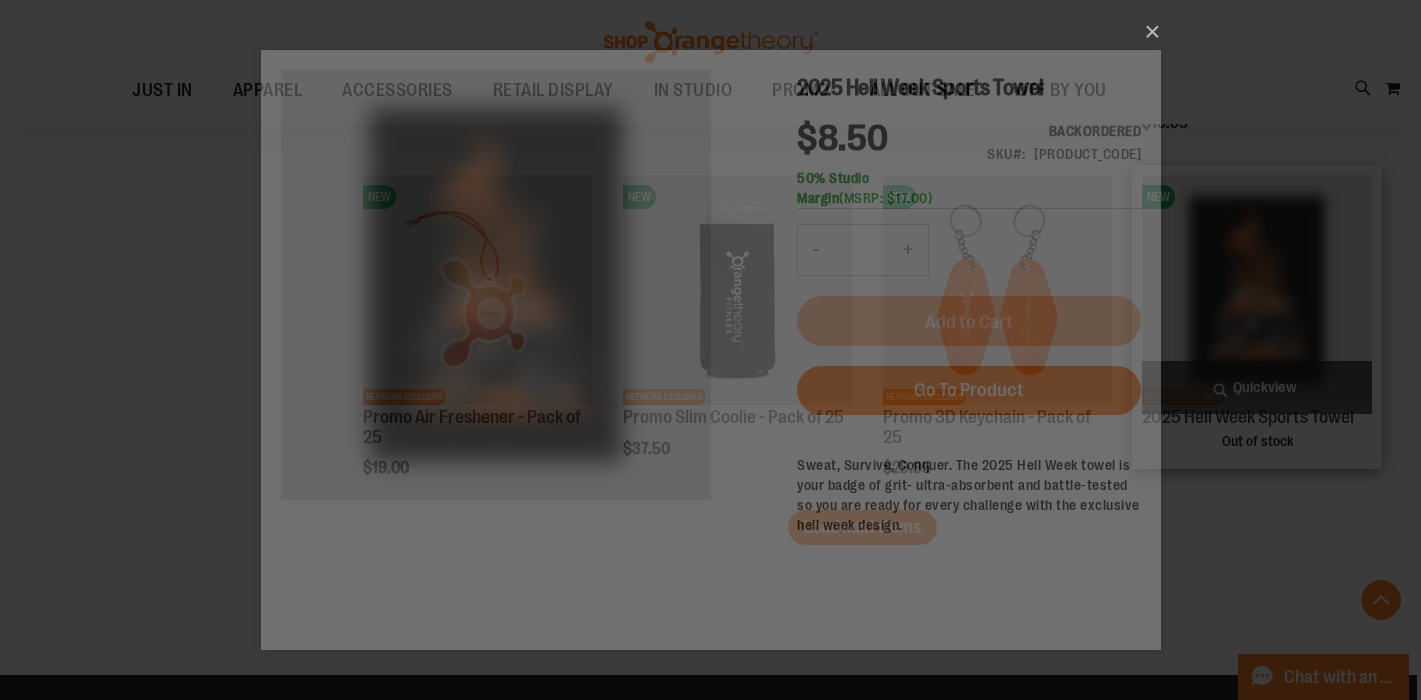 scroll, scrollTop: 0, scrollLeft: 0, axis: both 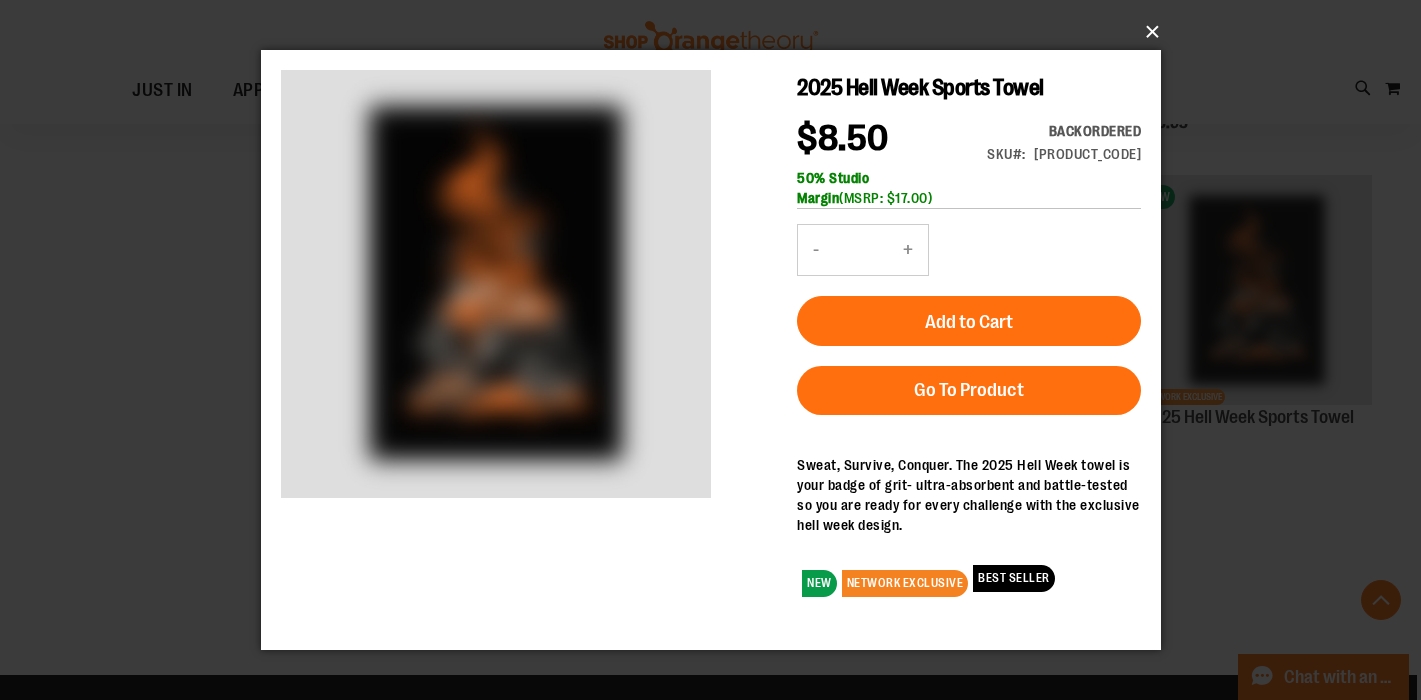 click on "×" at bounding box center [717, 32] 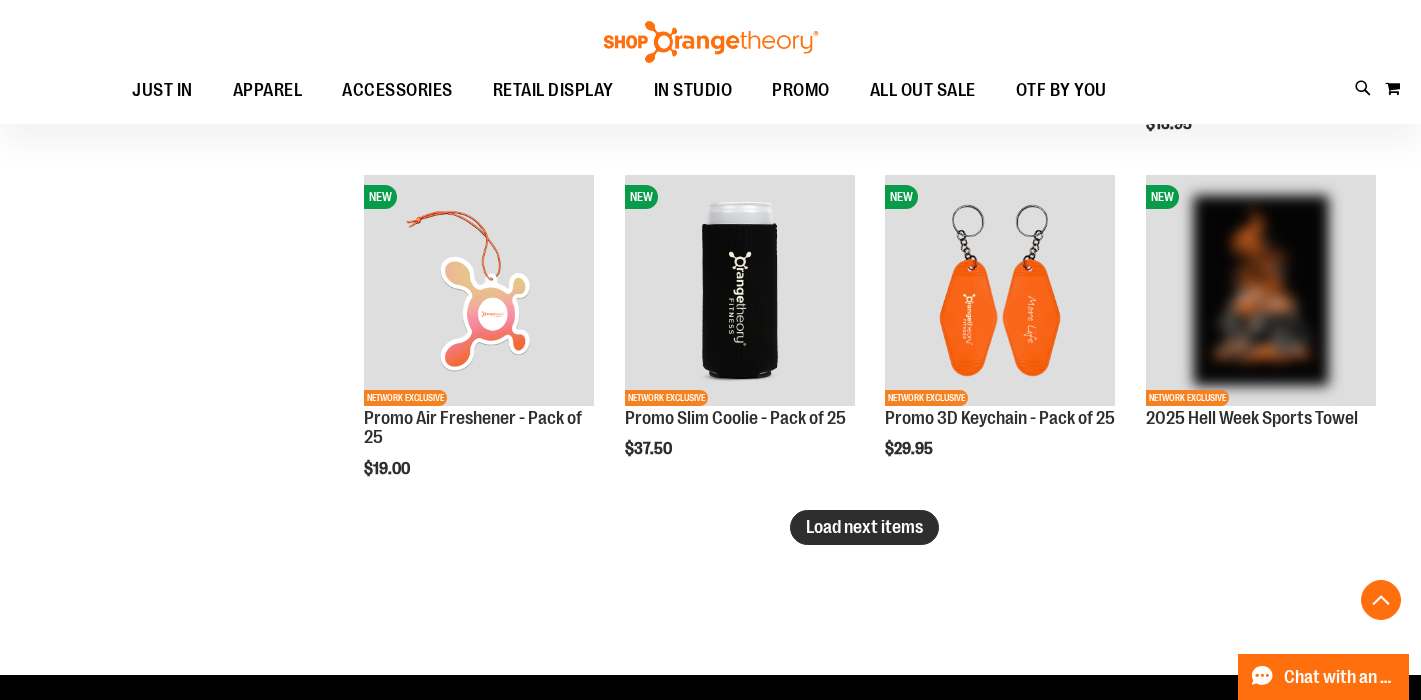 click on "Load next items" at bounding box center [864, 527] 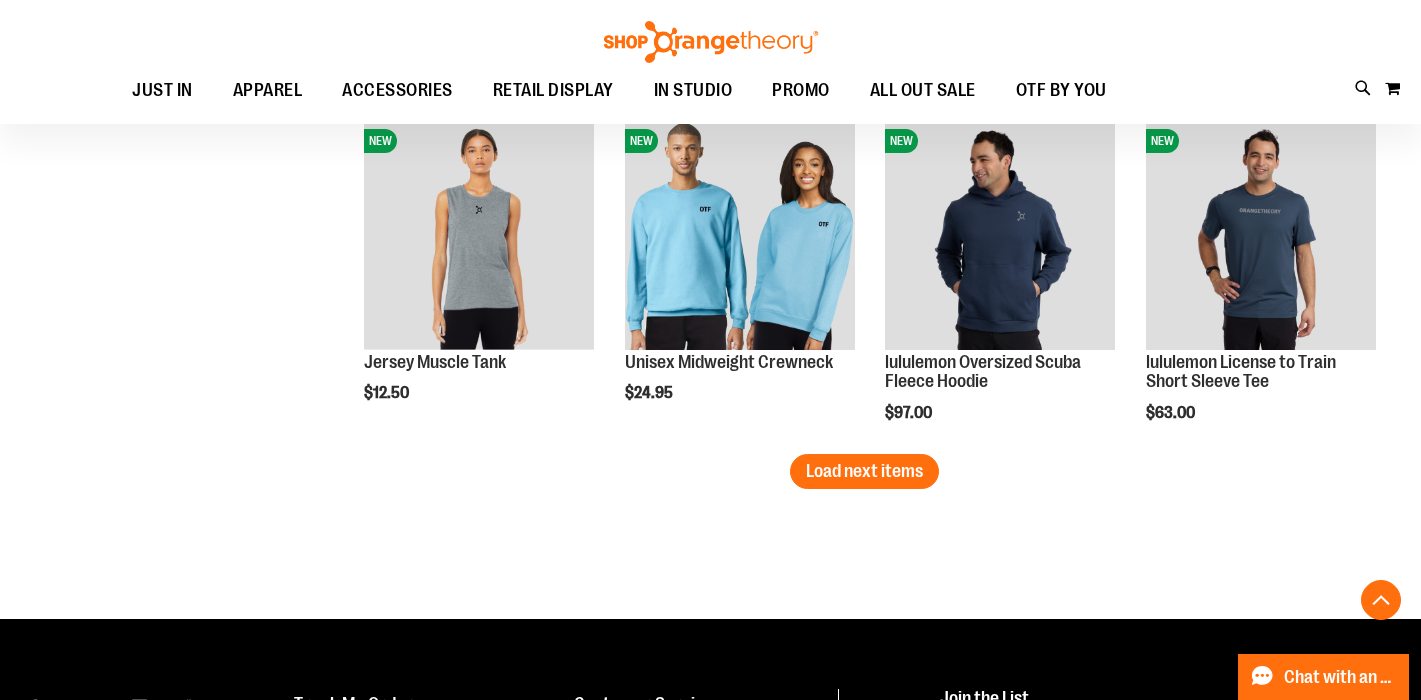 scroll, scrollTop: 3864, scrollLeft: 0, axis: vertical 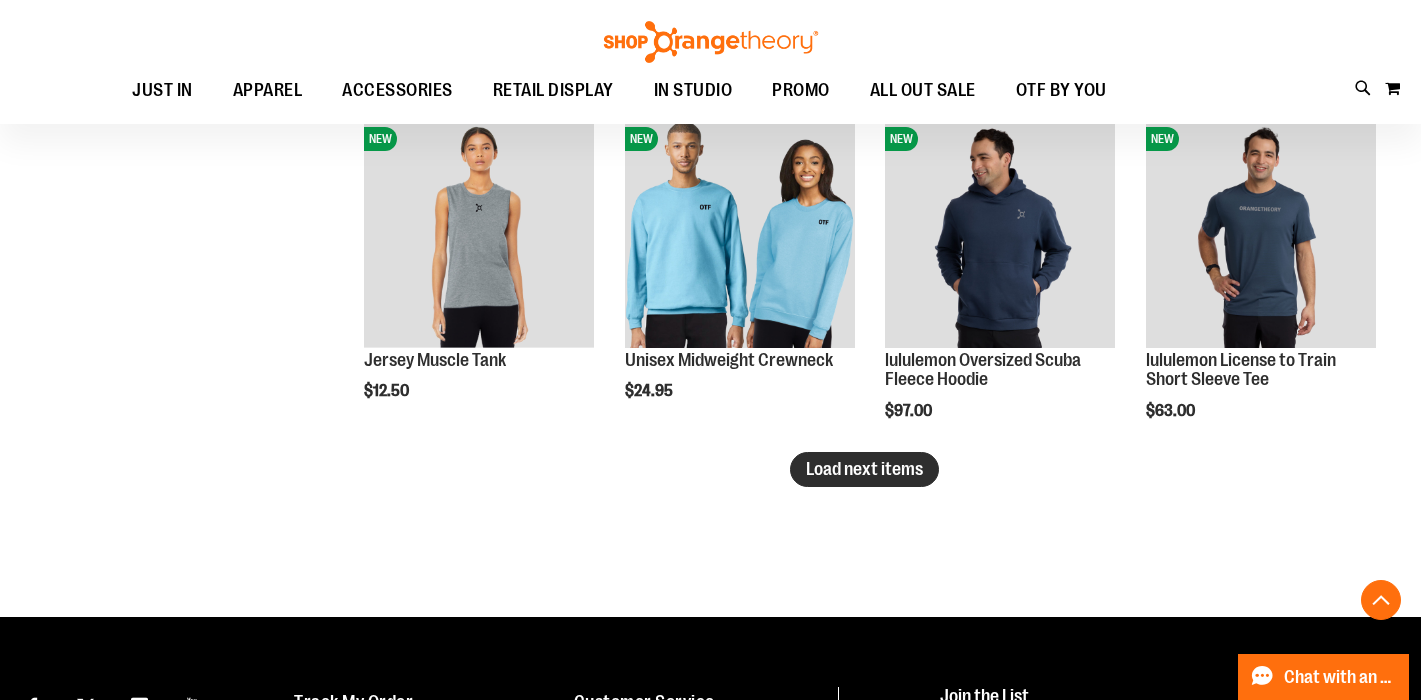 click on "Load next items" at bounding box center (864, 469) 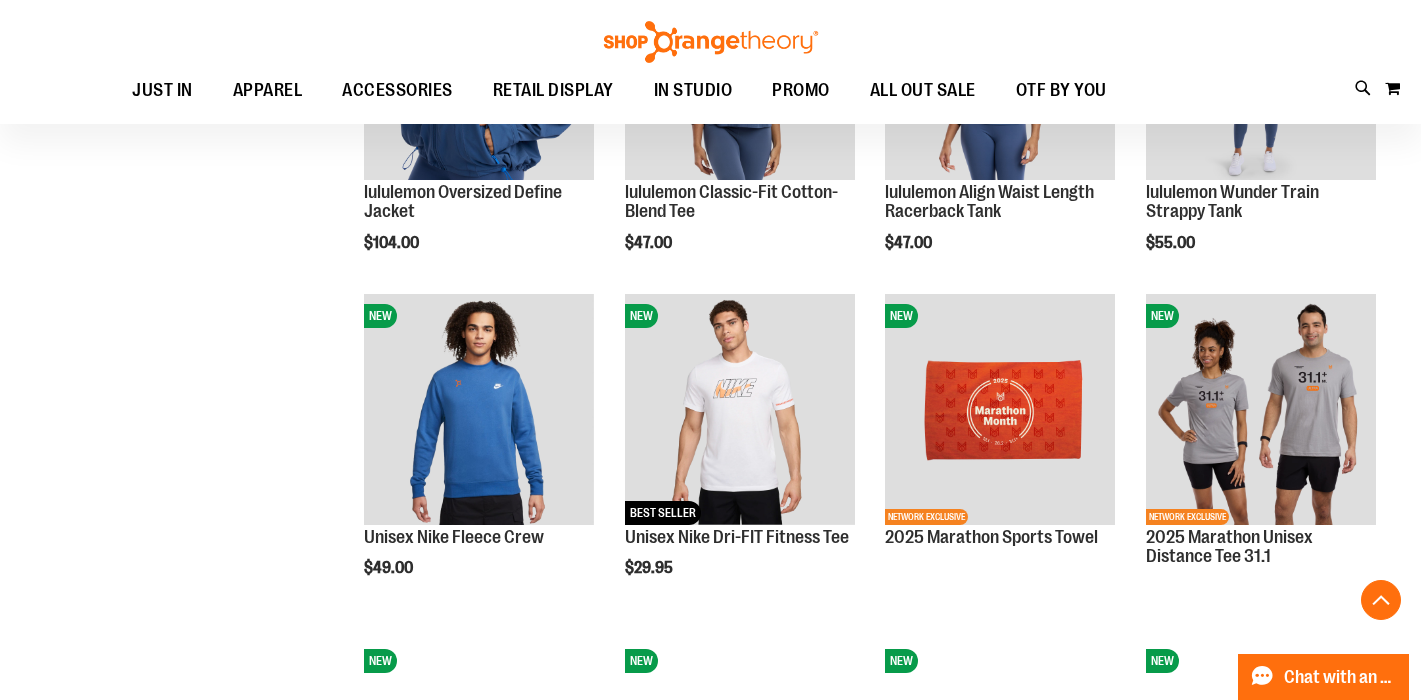 scroll, scrollTop: 4376, scrollLeft: 0, axis: vertical 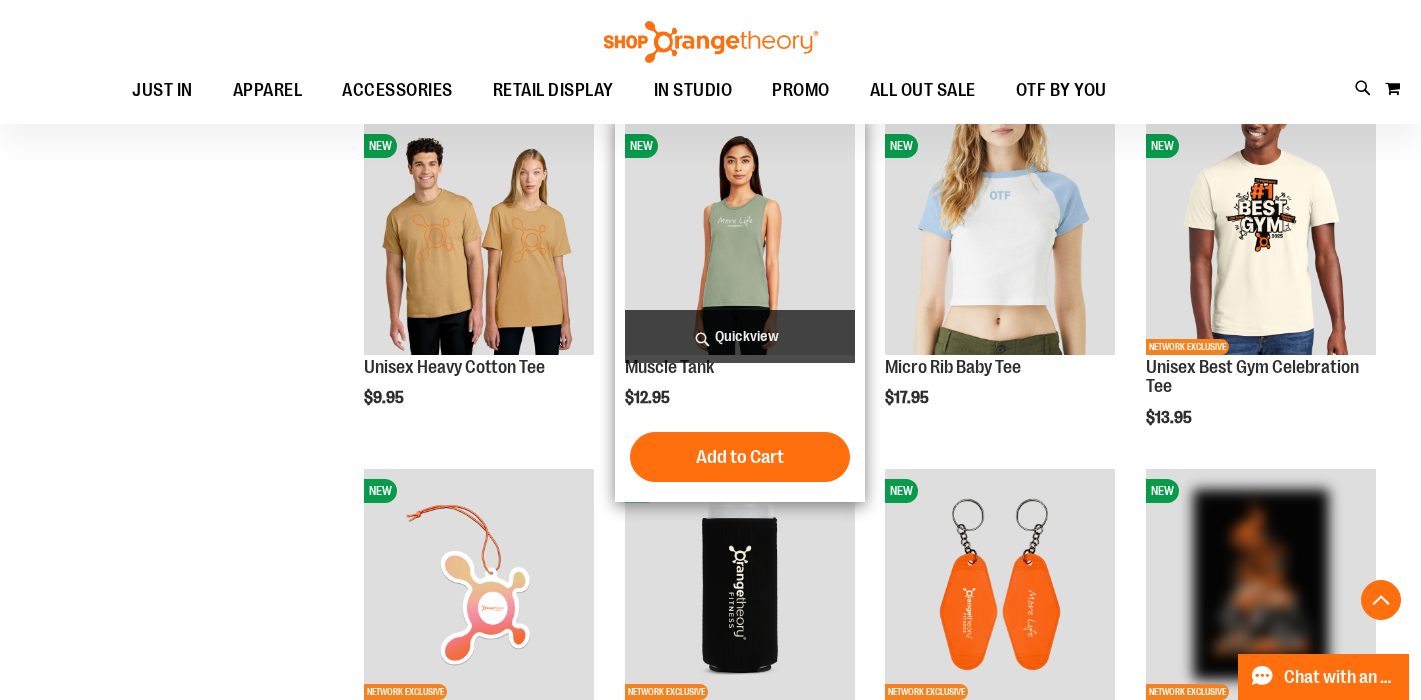 click on "Quickview" at bounding box center (740, 336) 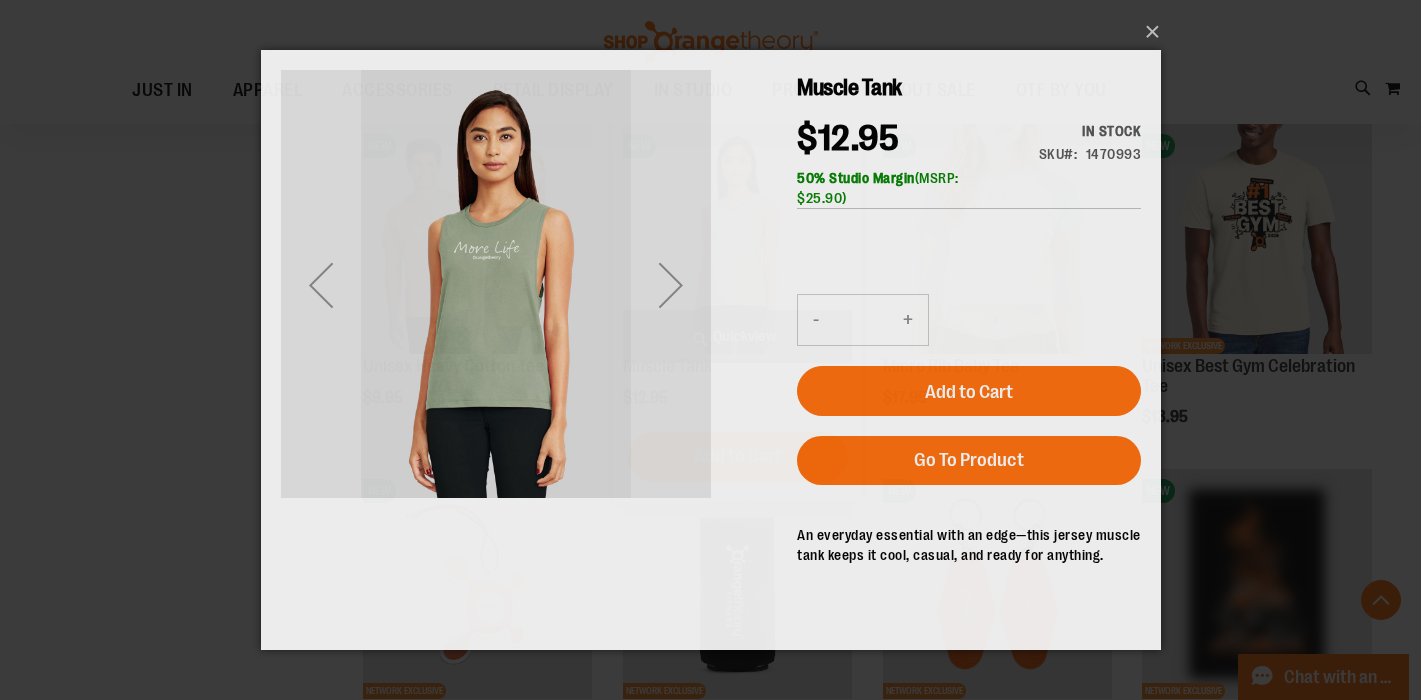 scroll, scrollTop: 0, scrollLeft: 0, axis: both 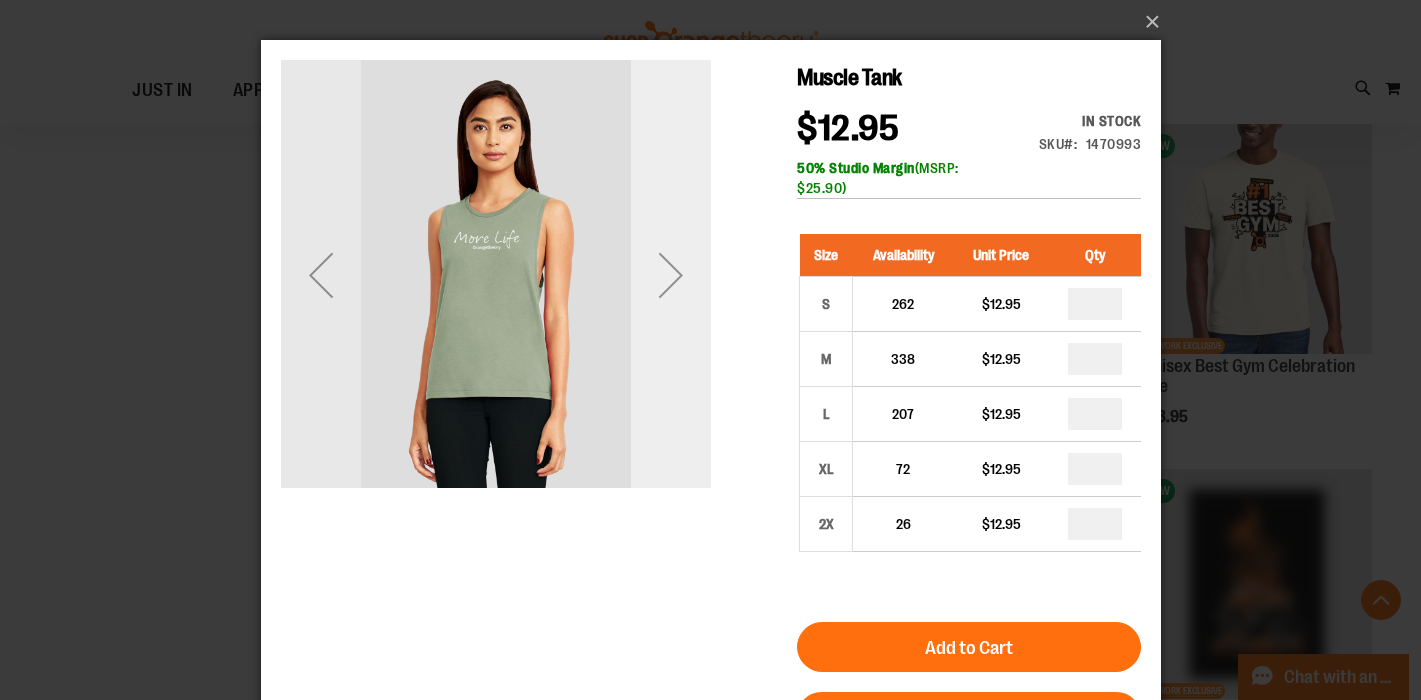 click at bounding box center [670, 275] 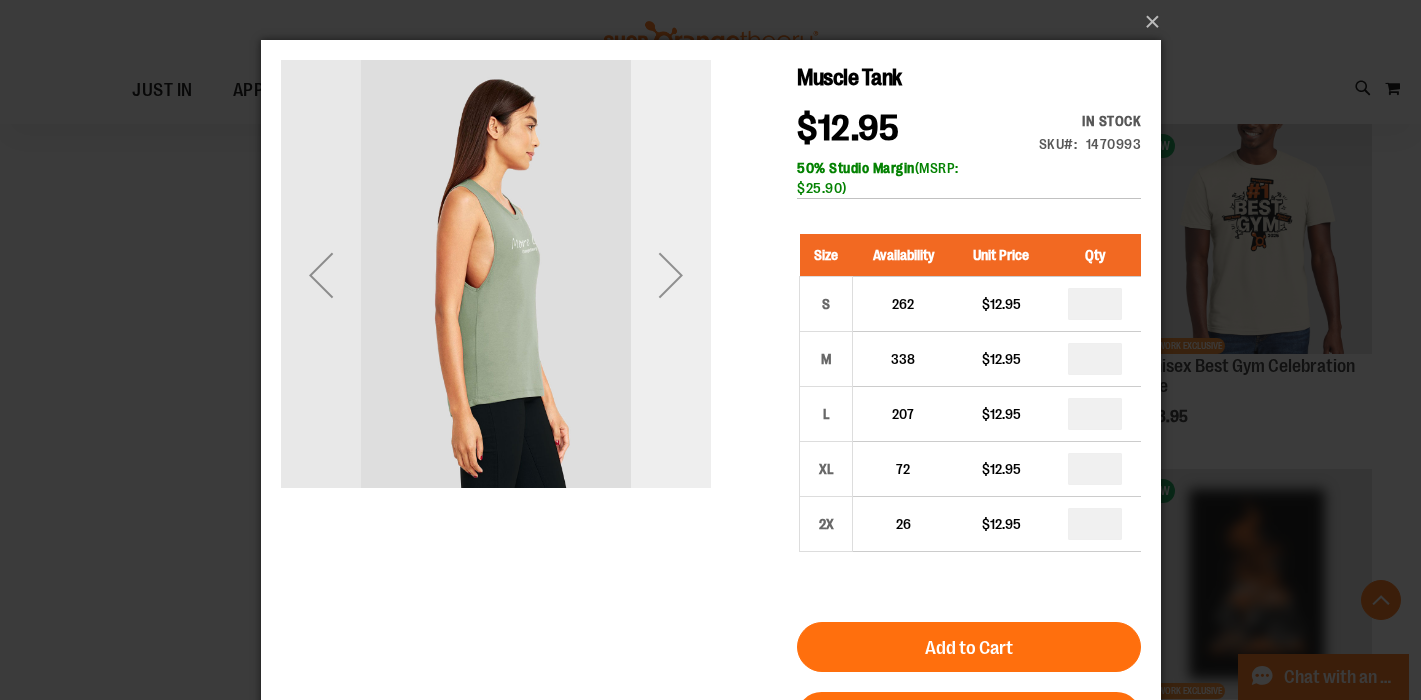 click at bounding box center (670, 275) 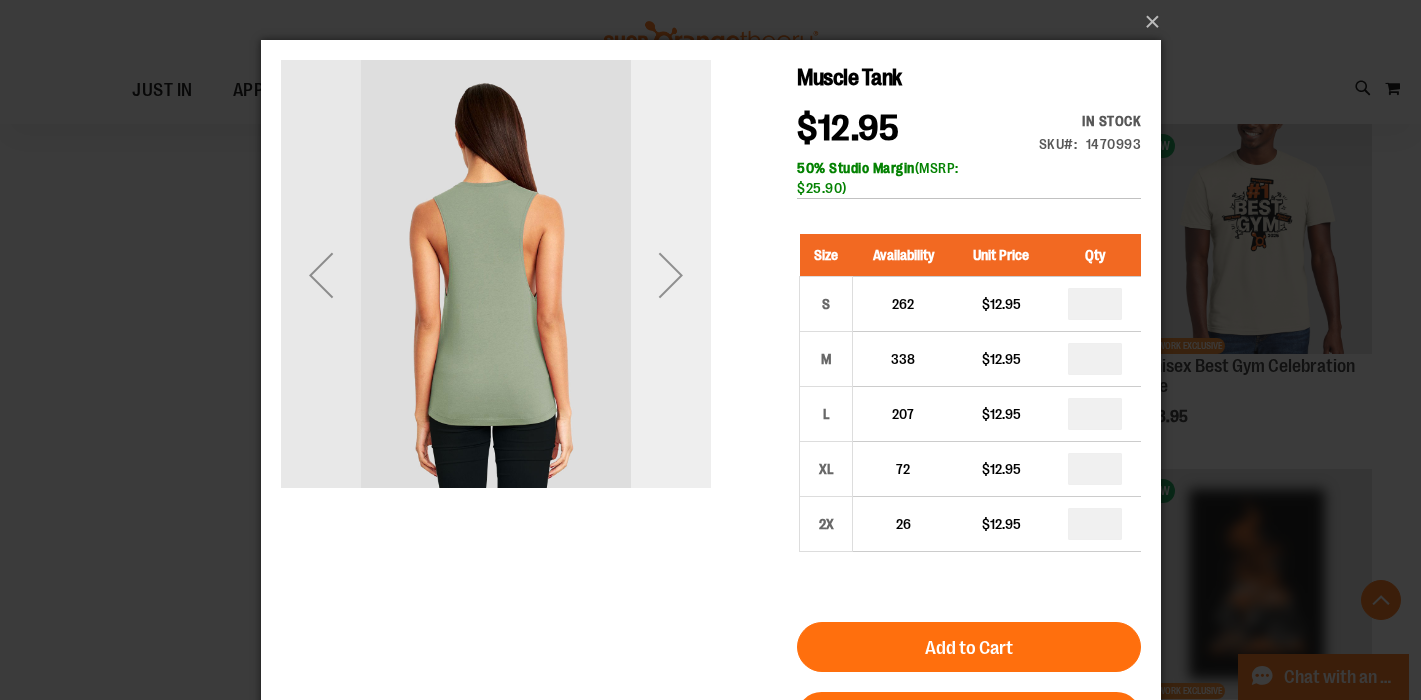 click at bounding box center (670, 275) 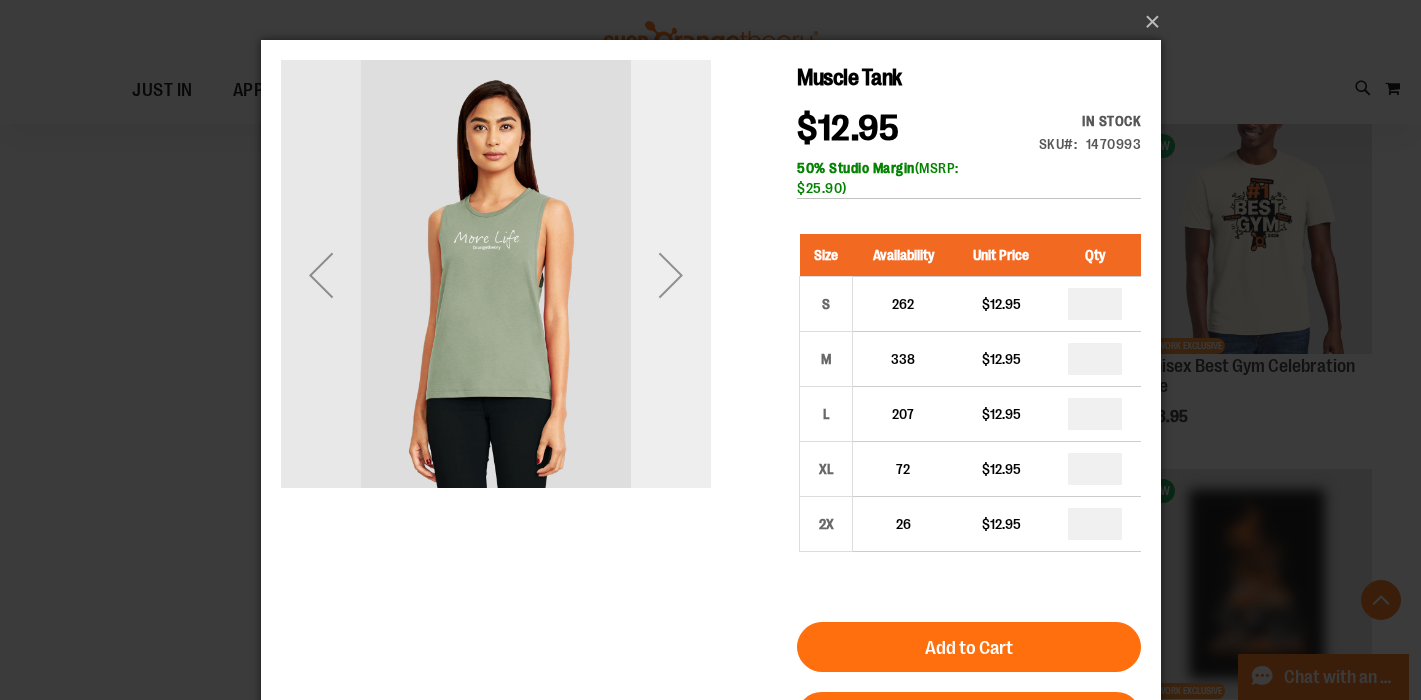 click at bounding box center (670, 275) 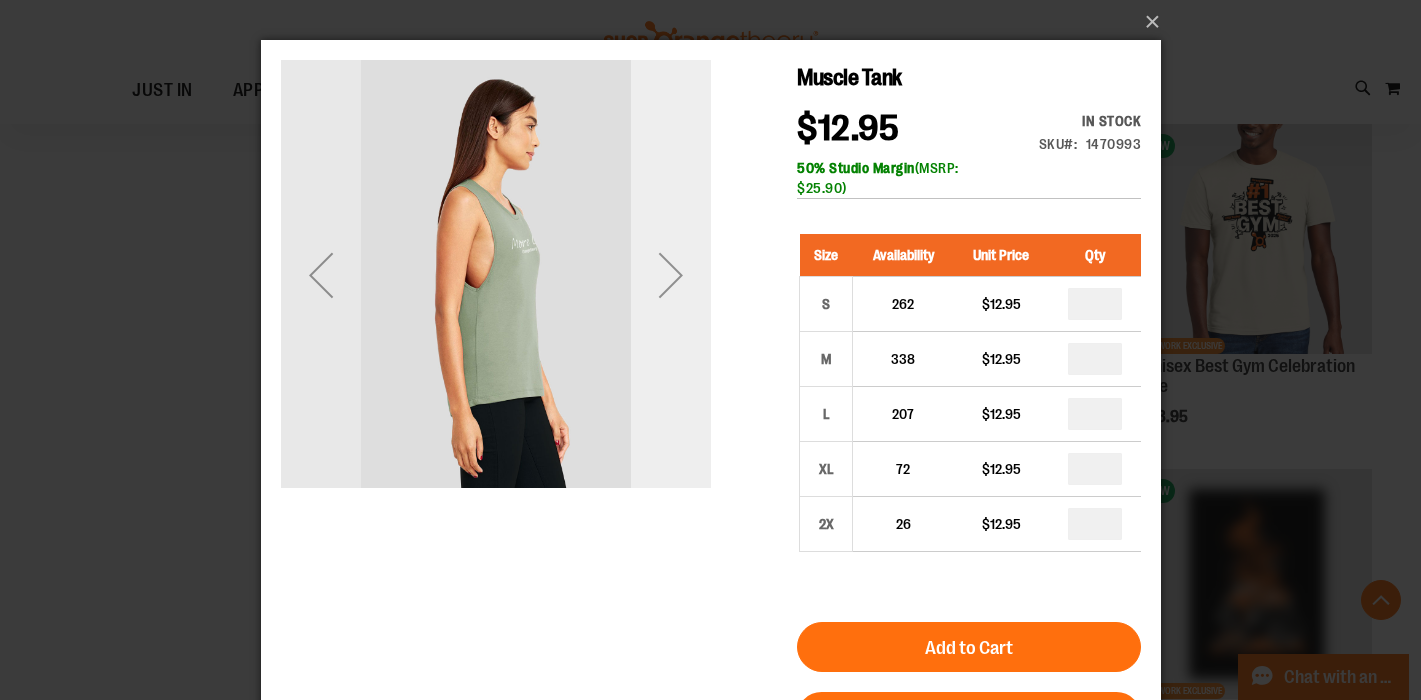 click at bounding box center (670, 275) 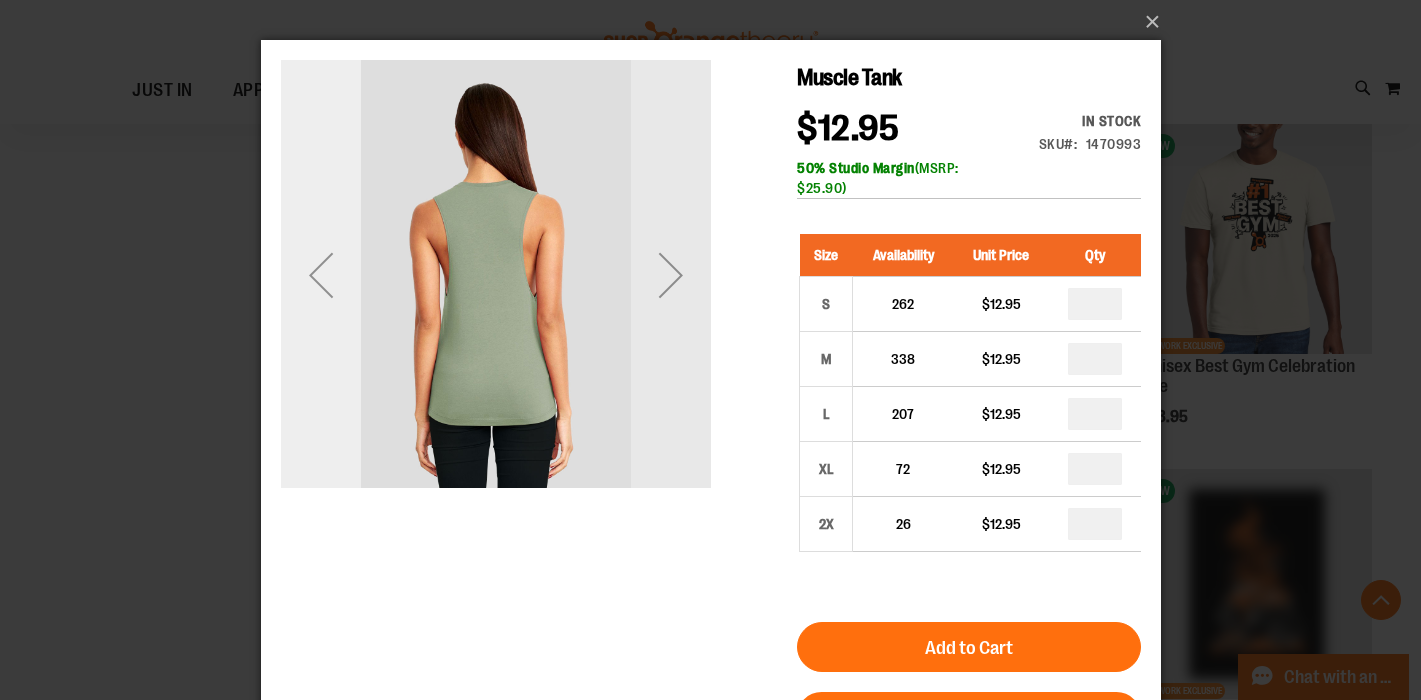 click at bounding box center (320, 275) 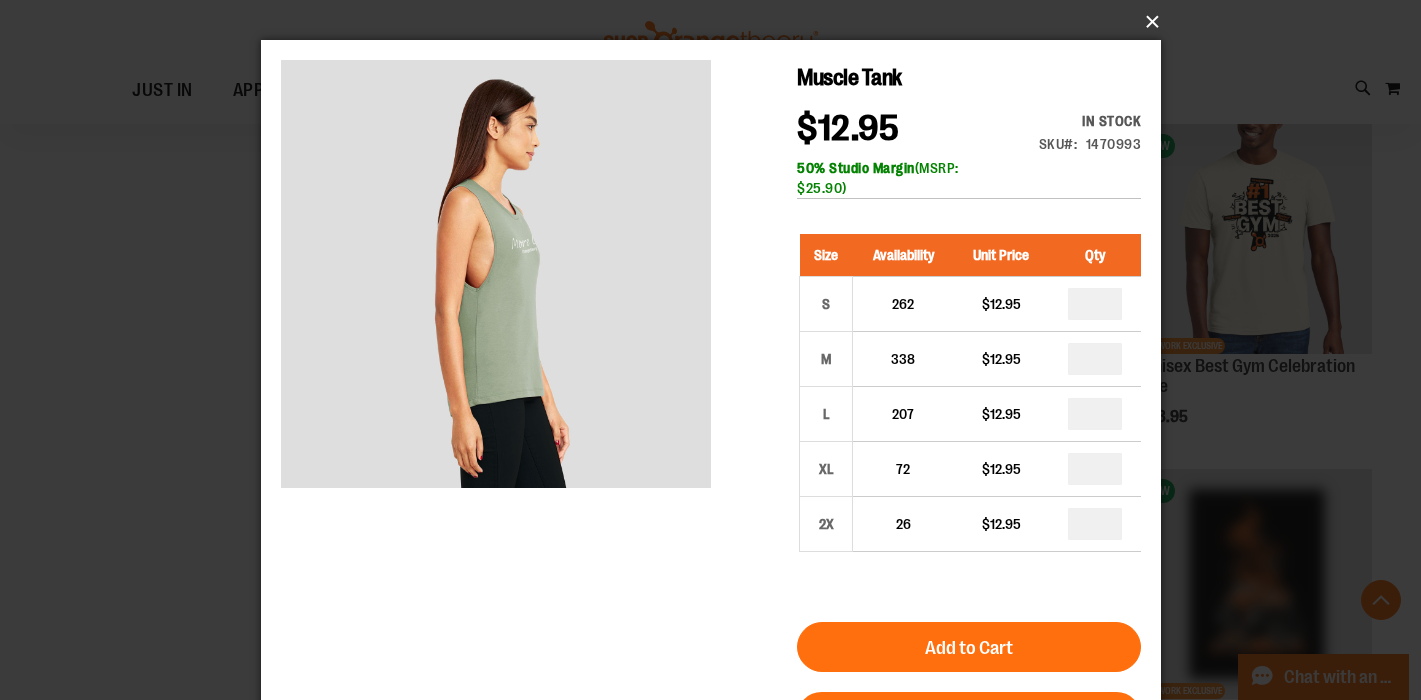 click on "×" at bounding box center [717, 22] 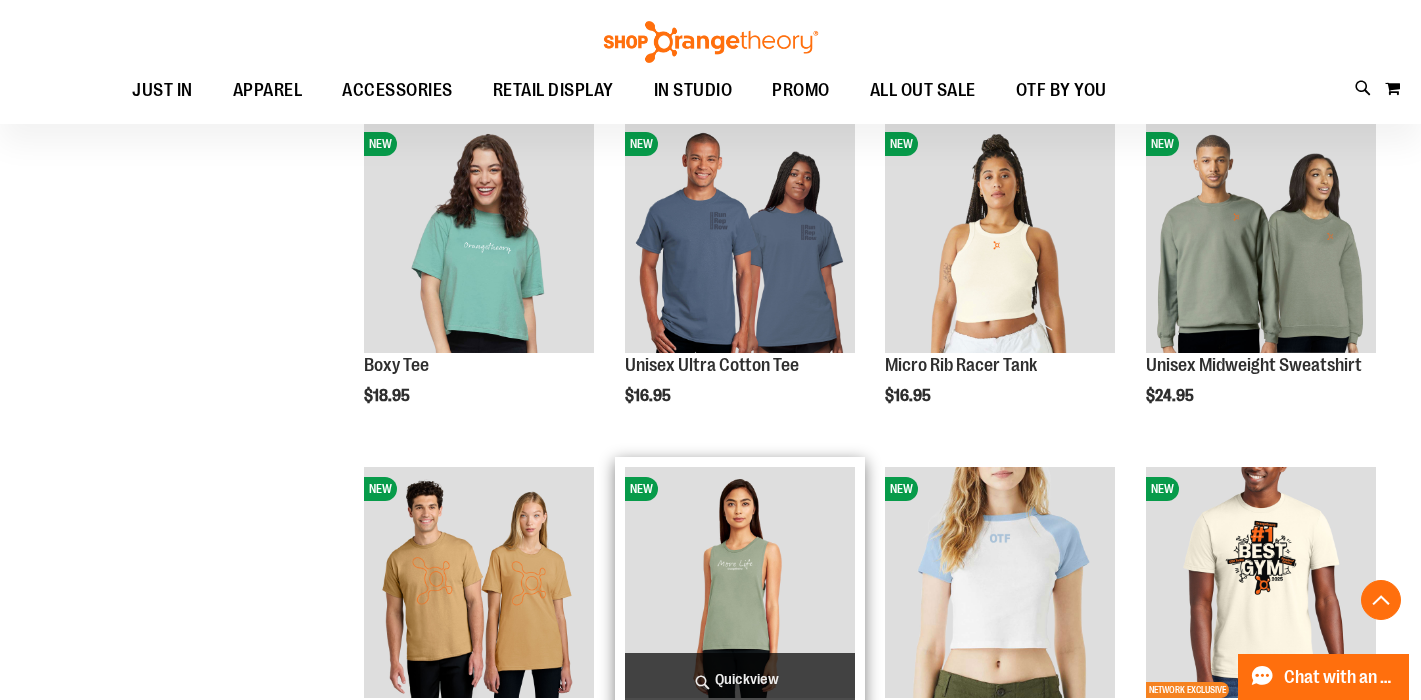 scroll, scrollTop: 2053, scrollLeft: 0, axis: vertical 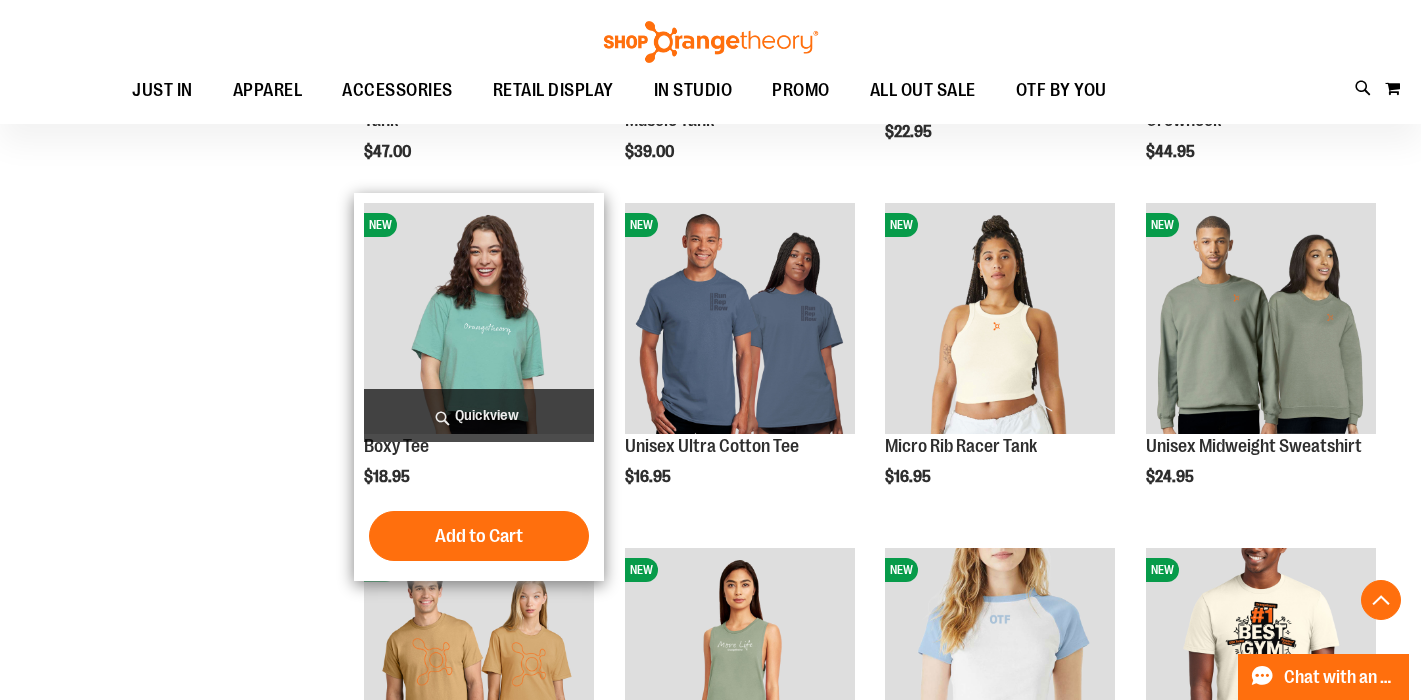 click on "Quickview" at bounding box center [479, 415] 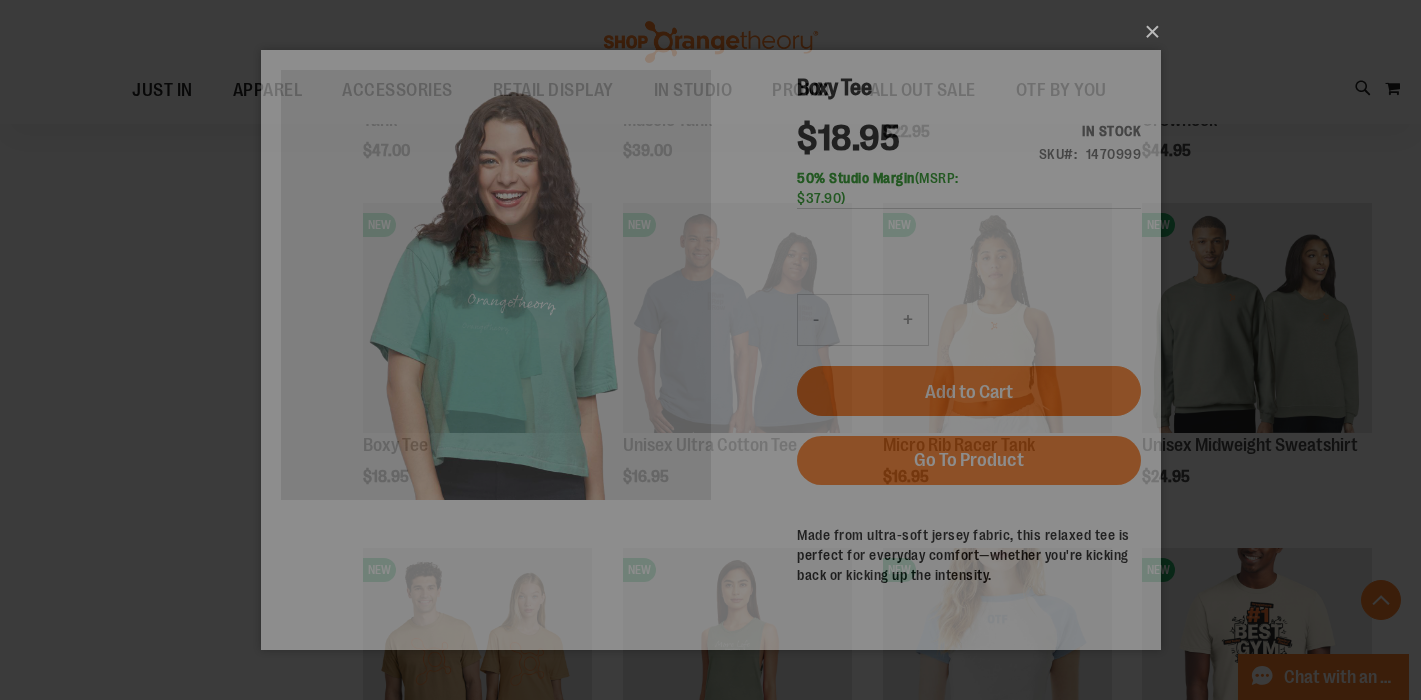 scroll, scrollTop: 0, scrollLeft: 0, axis: both 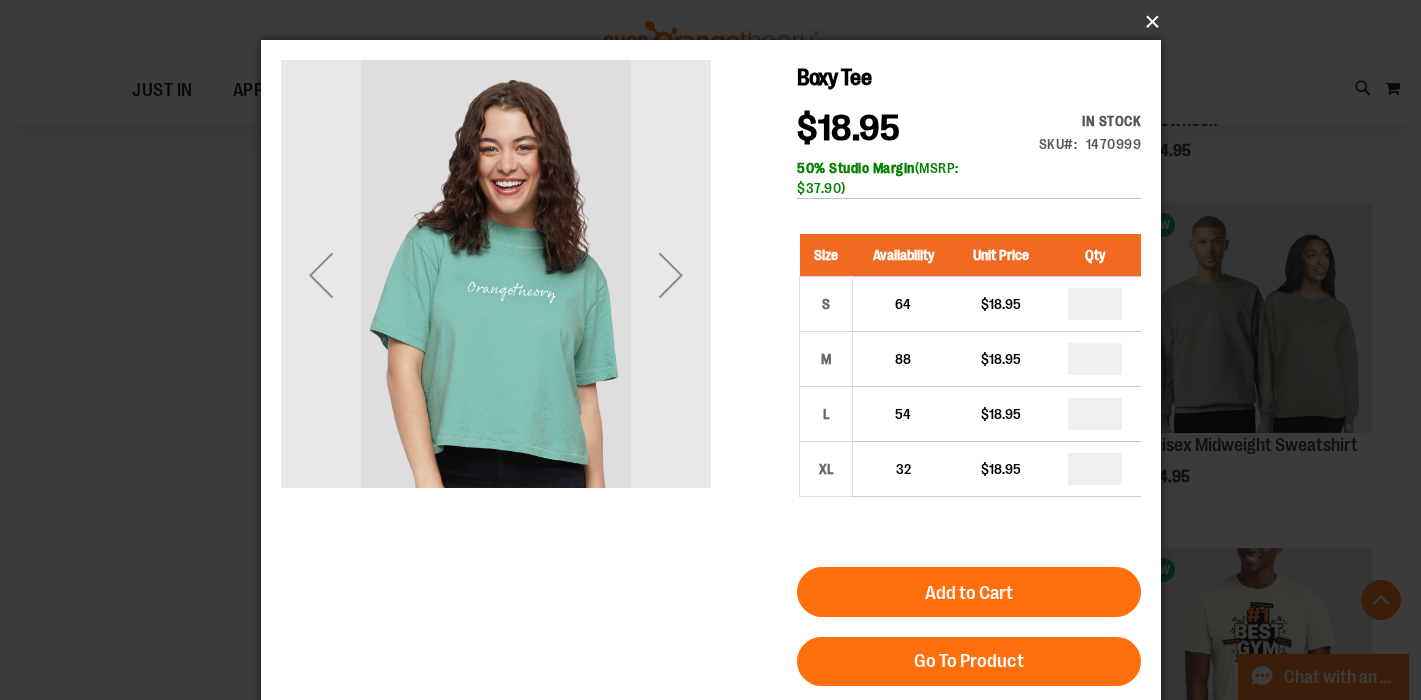click on "×" at bounding box center [717, 22] 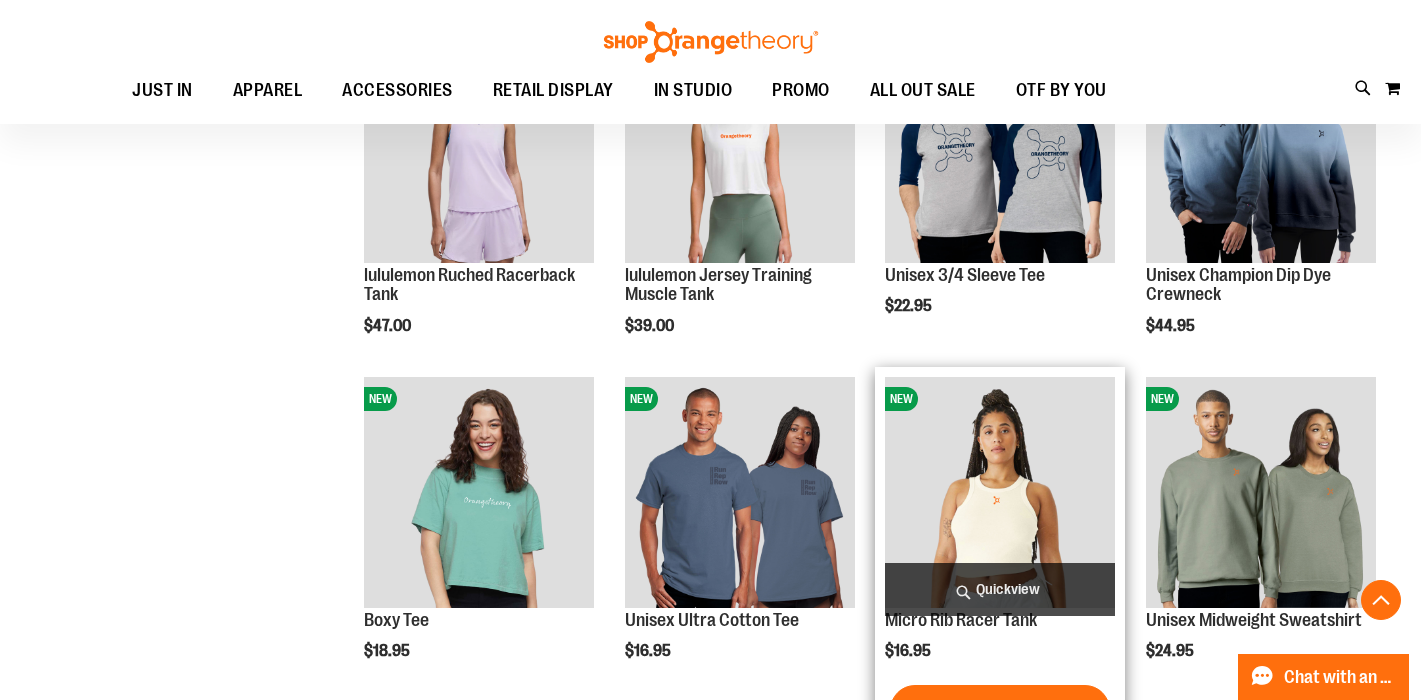 scroll, scrollTop: 1682, scrollLeft: 0, axis: vertical 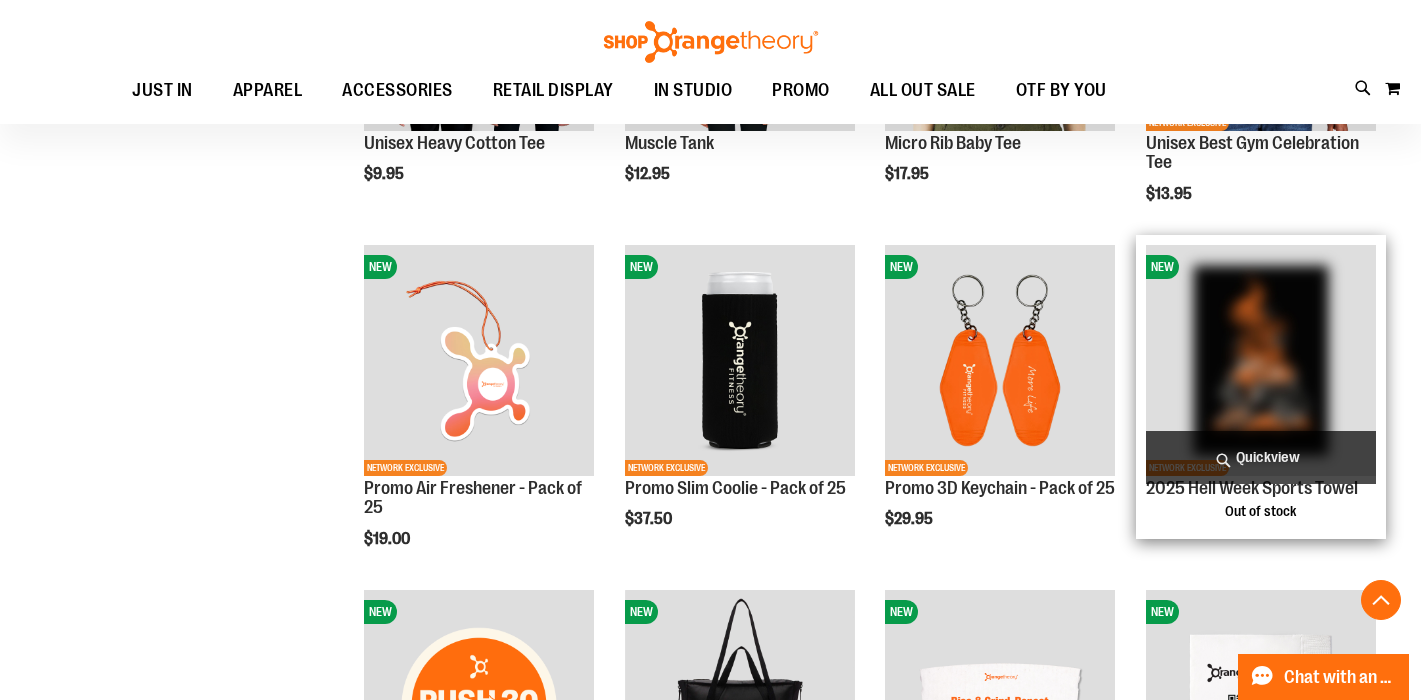 click on "Quickview" at bounding box center (1261, 457) 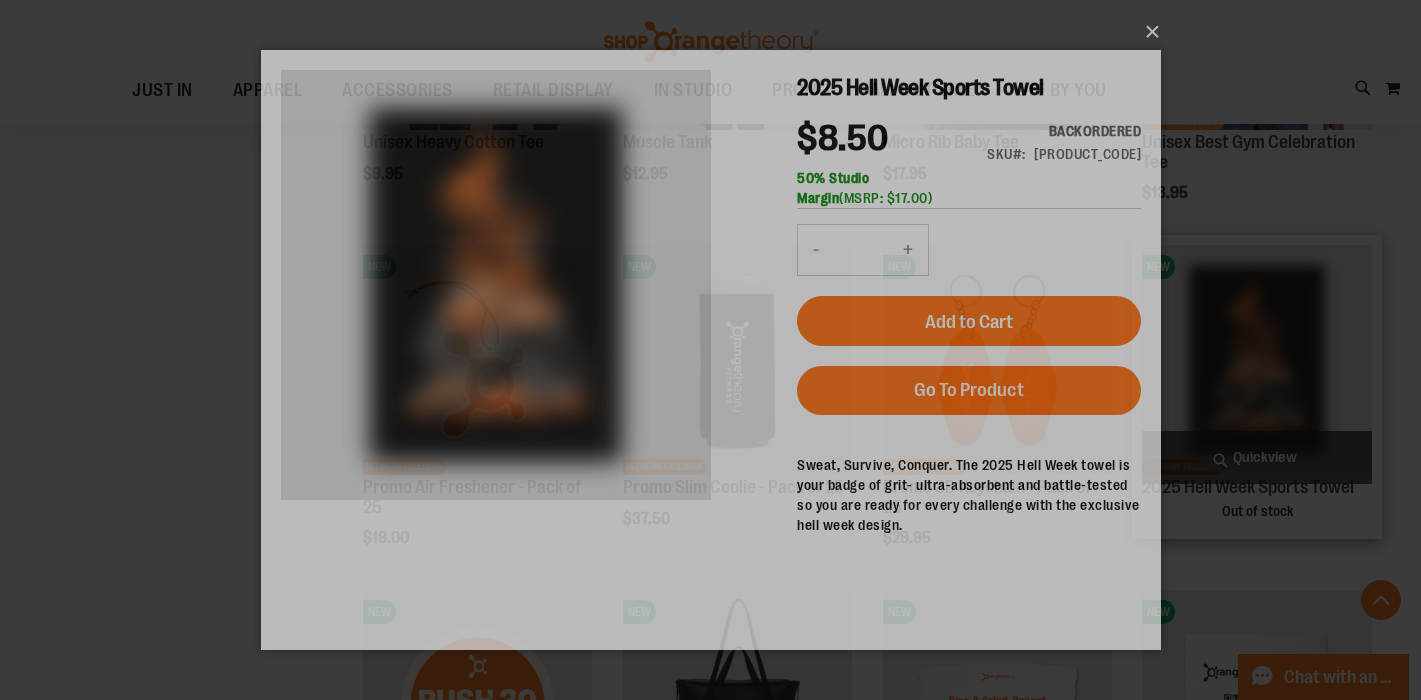scroll, scrollTop: 0, scrollLeft: 0, axis: both 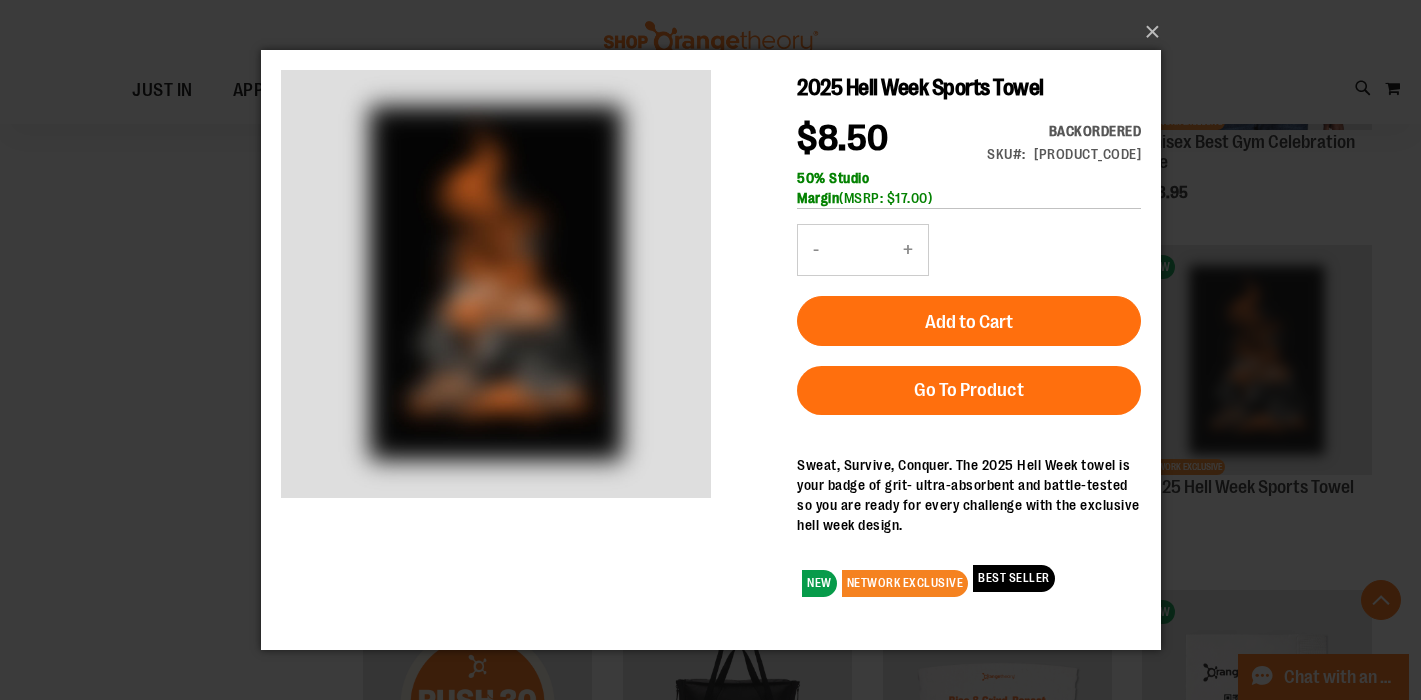 click on "+" at bounding box center (907, 250) 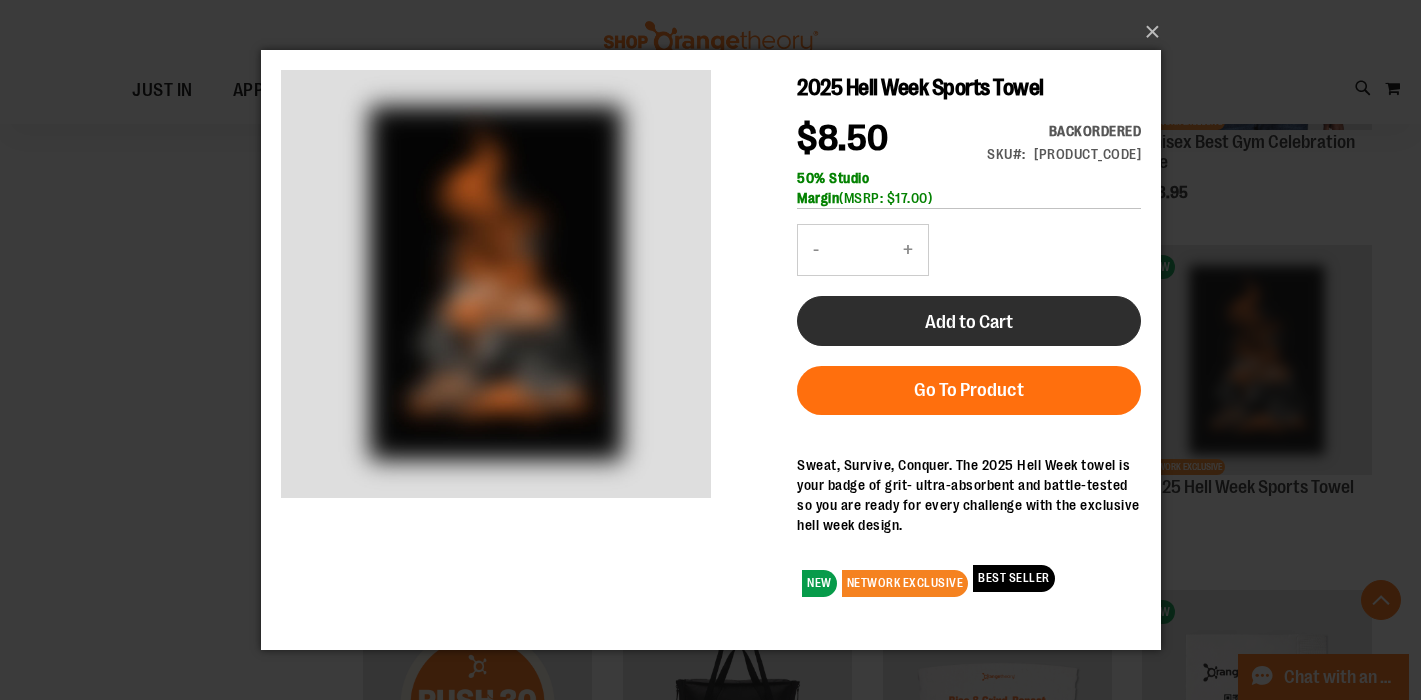 click on "Add to Cart" at bounding box center (968, 321) 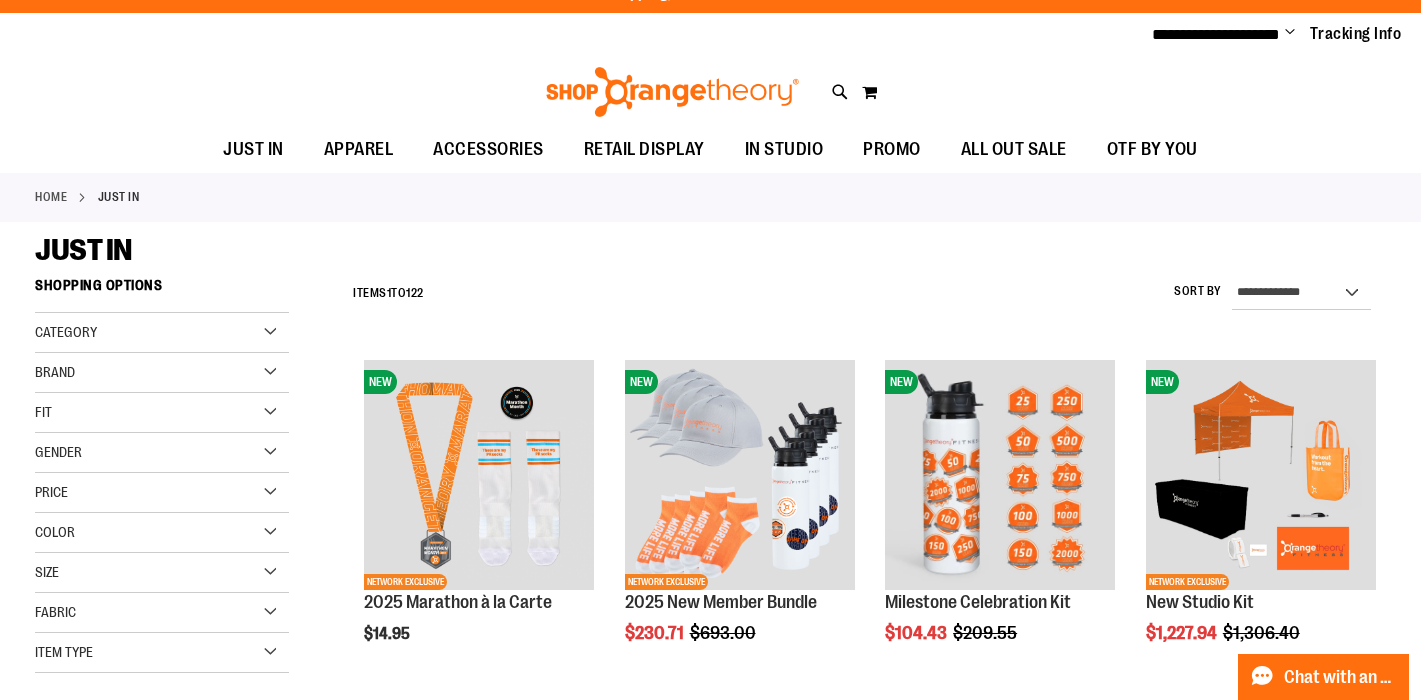 scroll, scrollTop: 0, scrollLeft: 0, axis: both 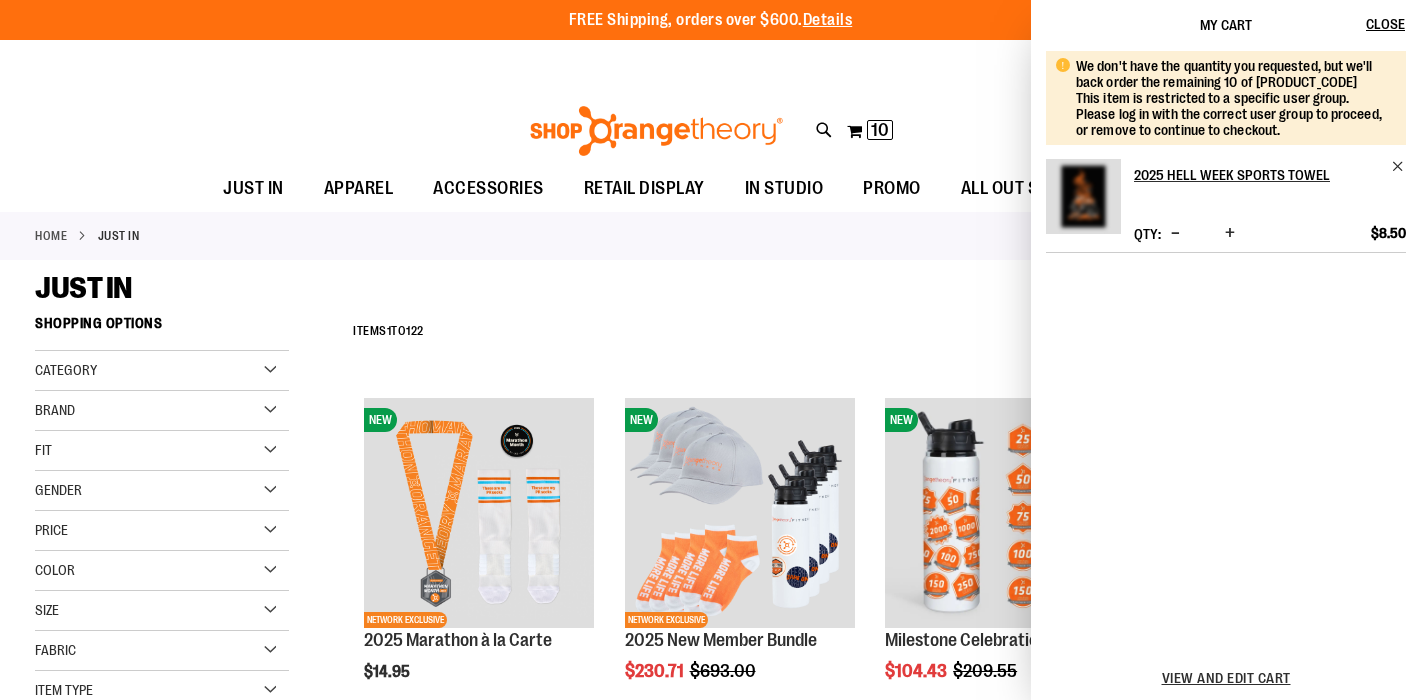 click on "JUST IN" at bounding box center (710, 288) 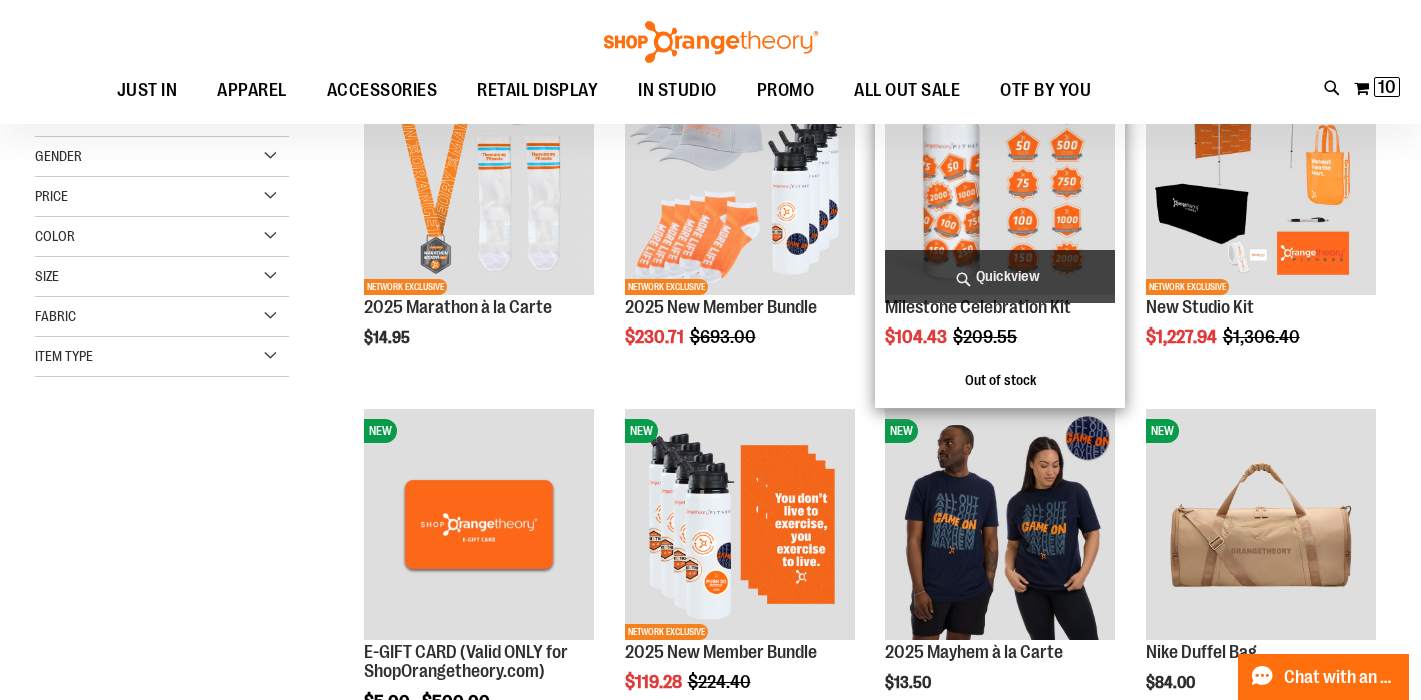scroll, scrollTop: 71, scrollLeft: 0, axis: vertical 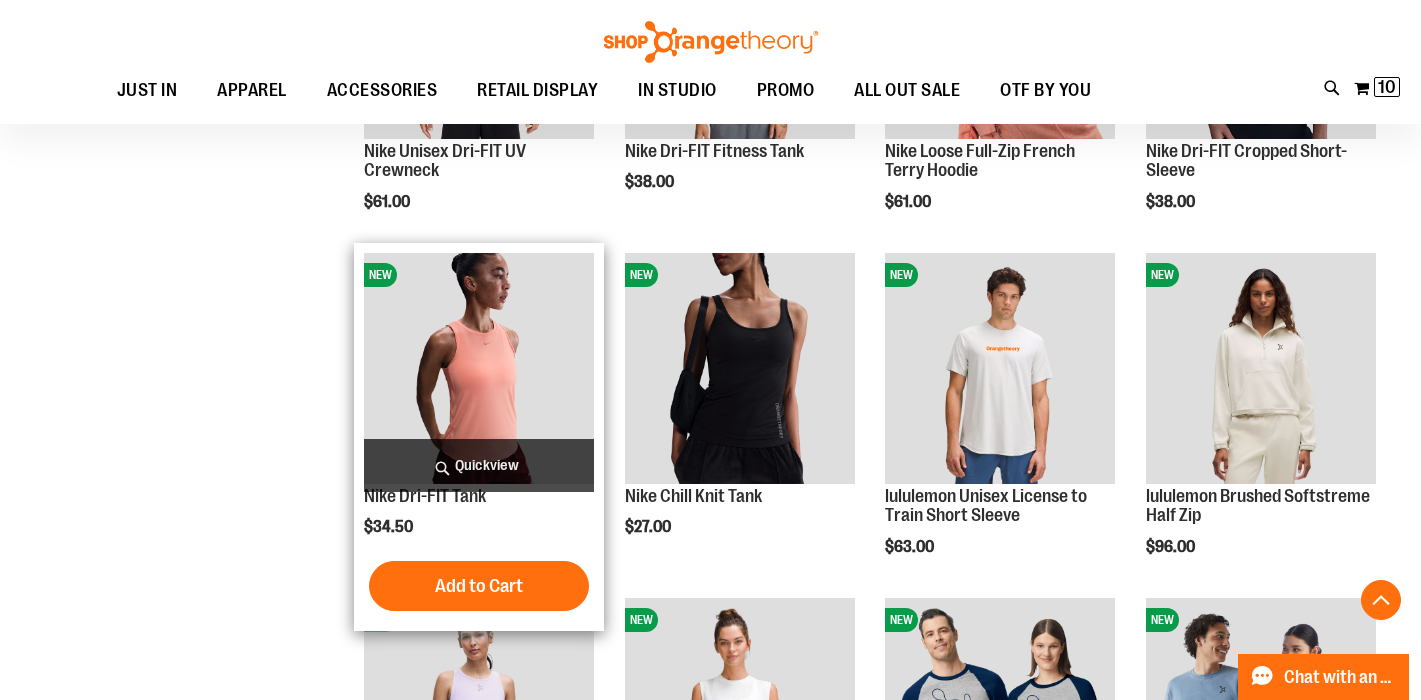 click on "Quickview" at bounding box center (479, 465) 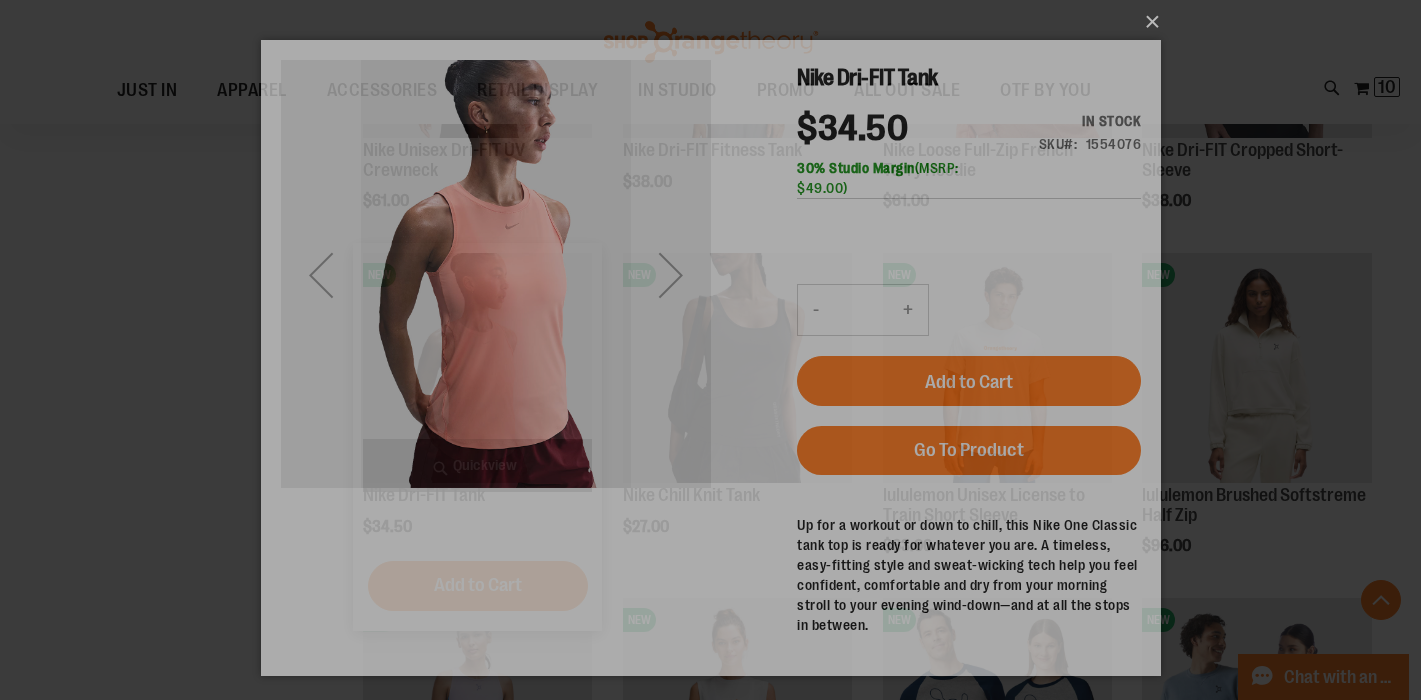 scroll, scrollTop: 0, scrollLeft: 0, axis: both 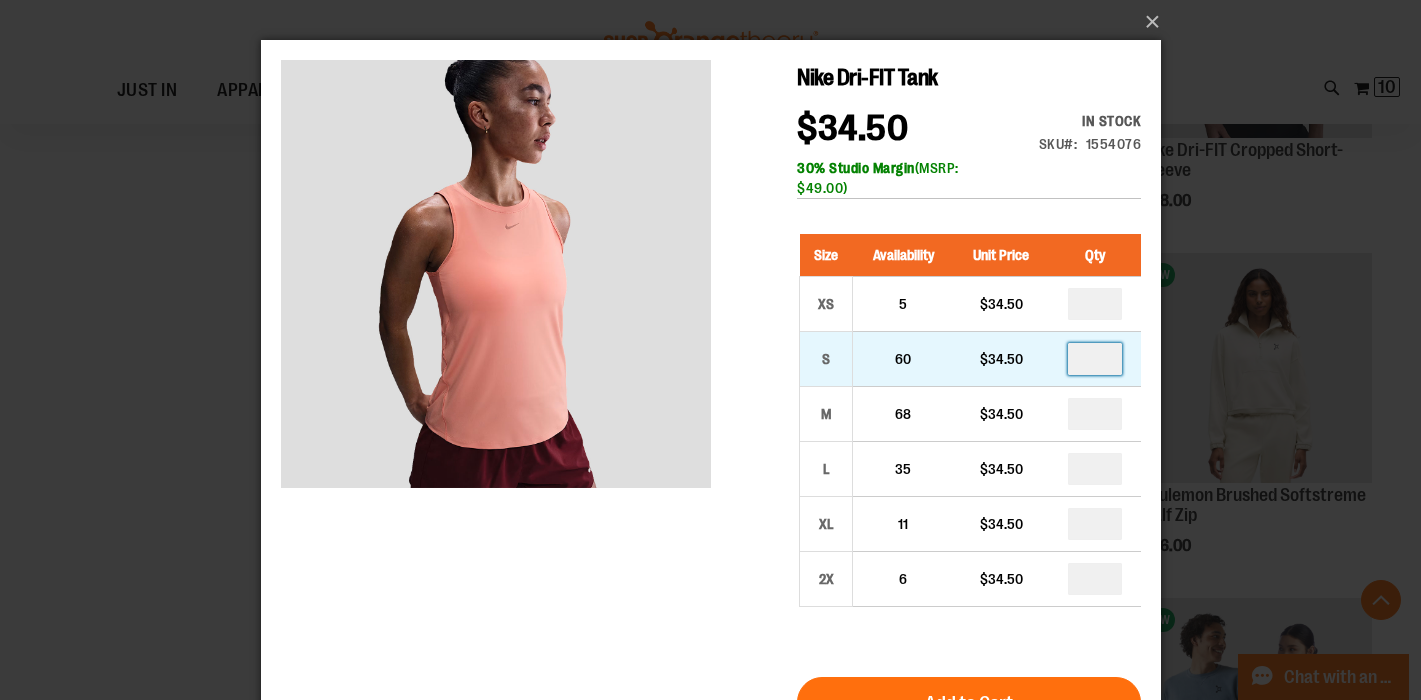 click at bounding box center [1094, 359] 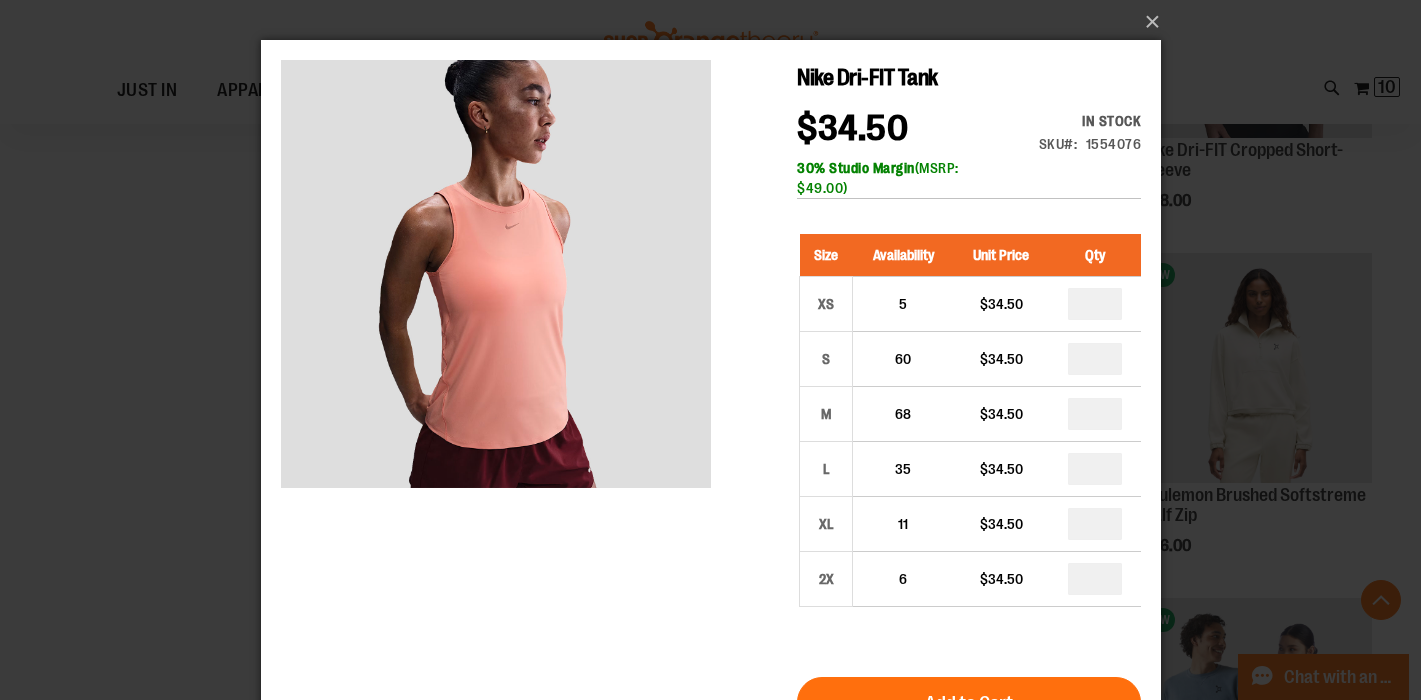 type on "*" 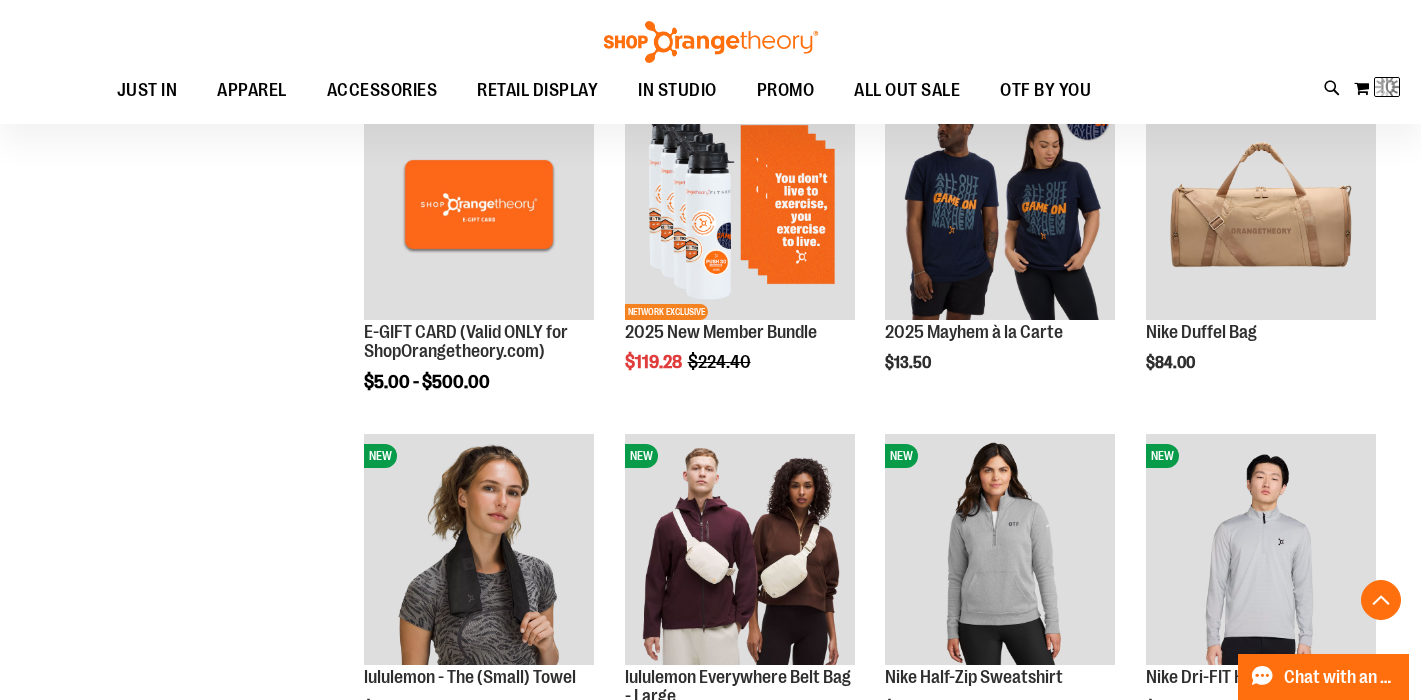 scroll, scrollTop: 136, scrollLeft: 0, axis: vertical 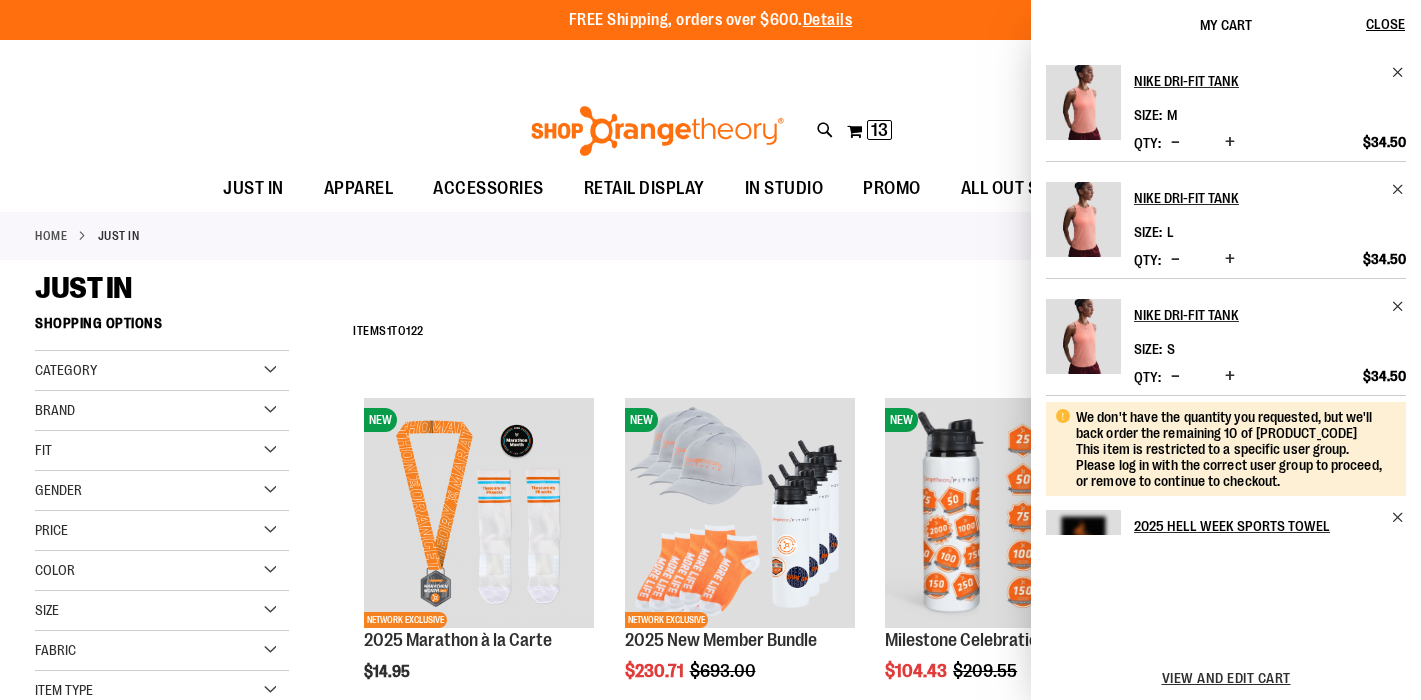 click on "**********" at bounding box center (864, 332) 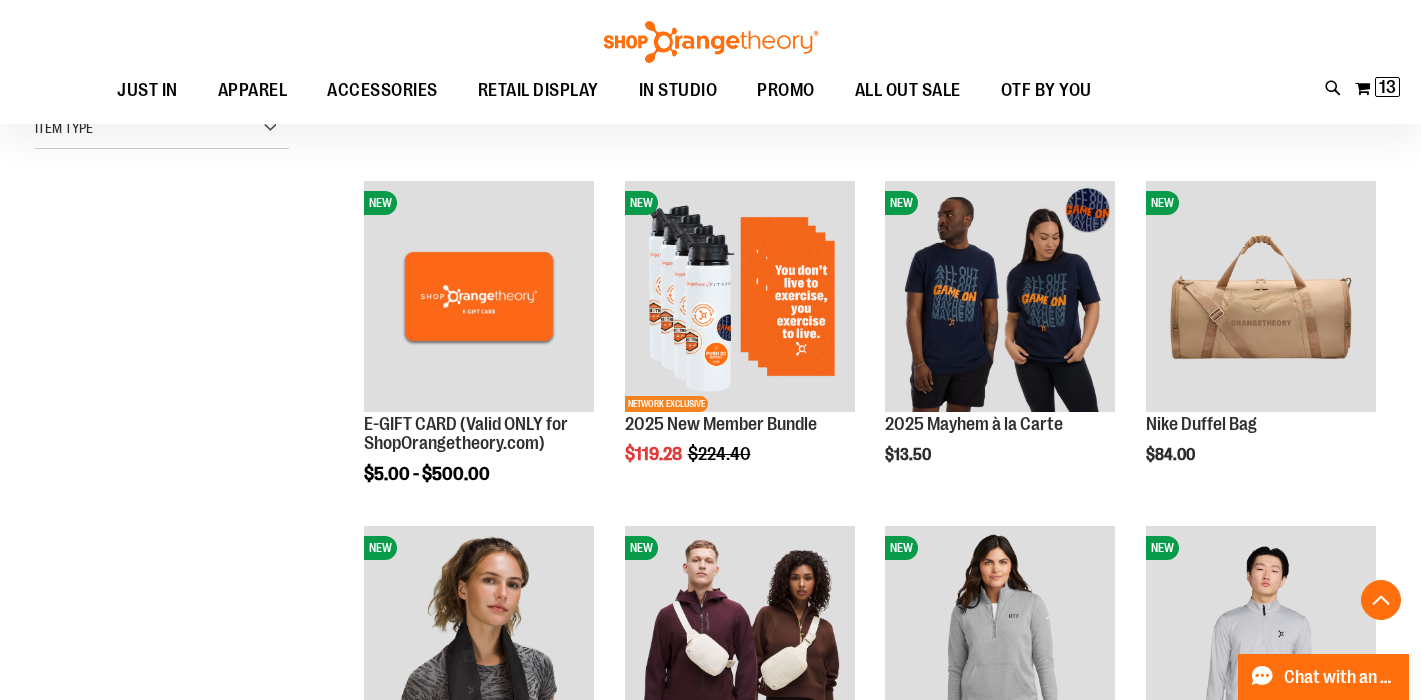 scroll, scrollTop: 466, scrollLeft: 0, axis: vertical 